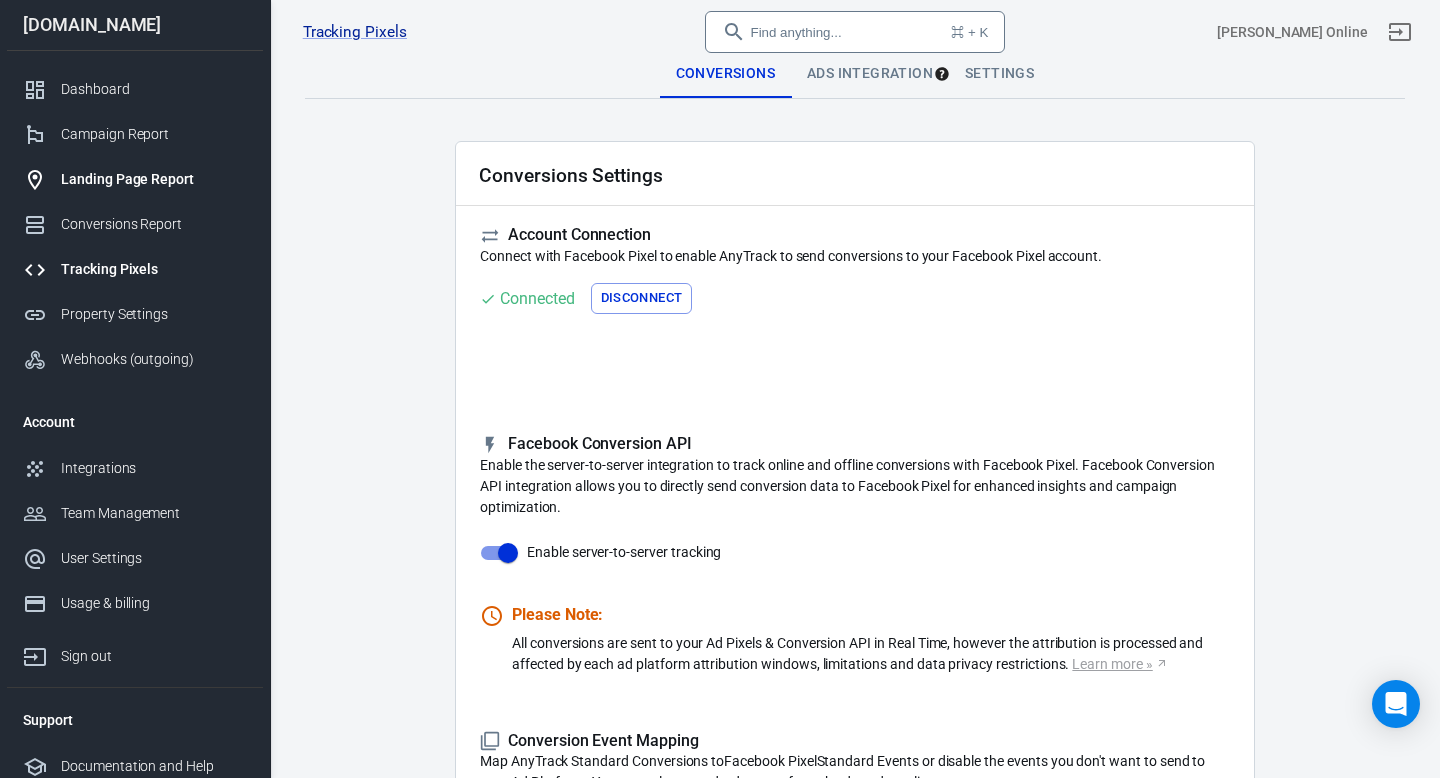 scroll, scrollTop: 939, scrollLeft: 0, axis: vertical 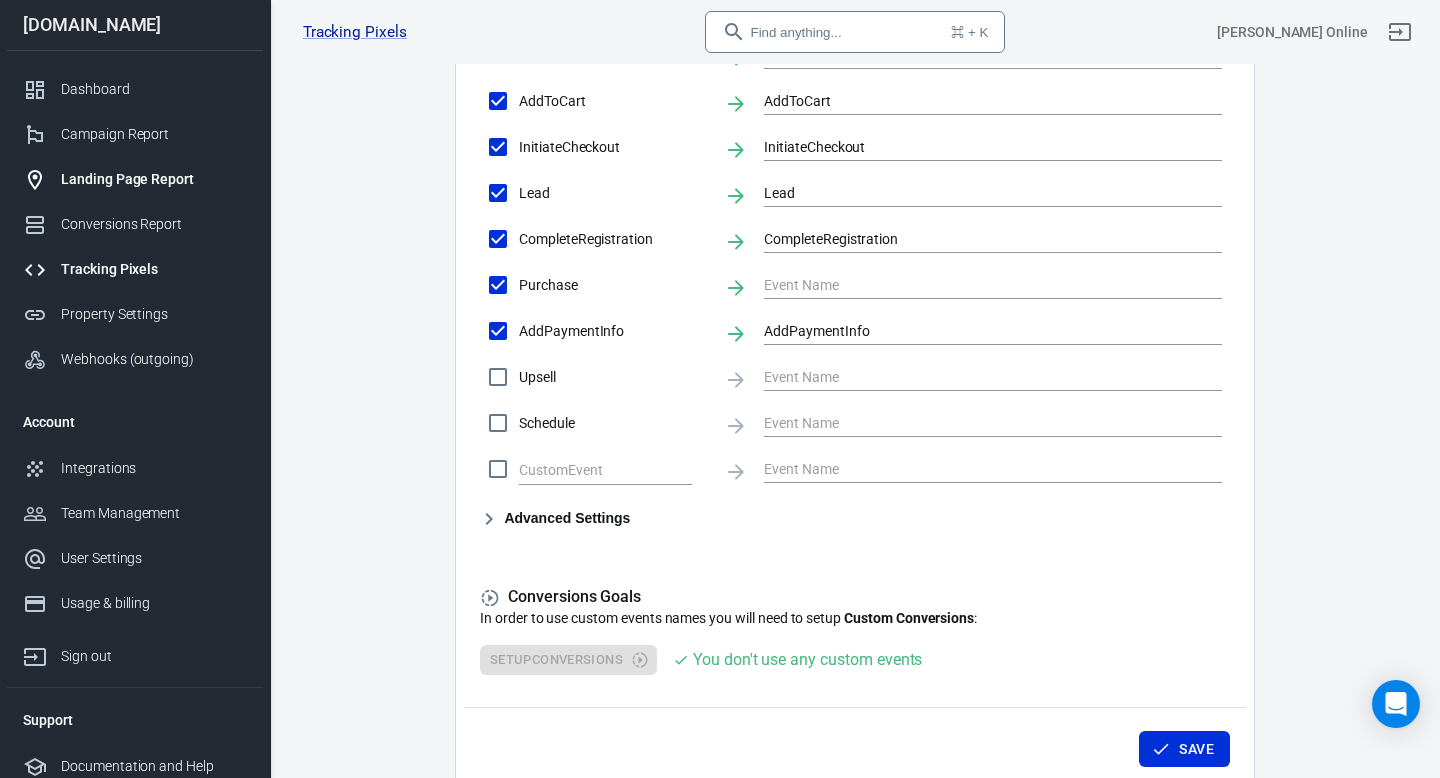click on "Landing Page Report" at bounding box center [154, 179] 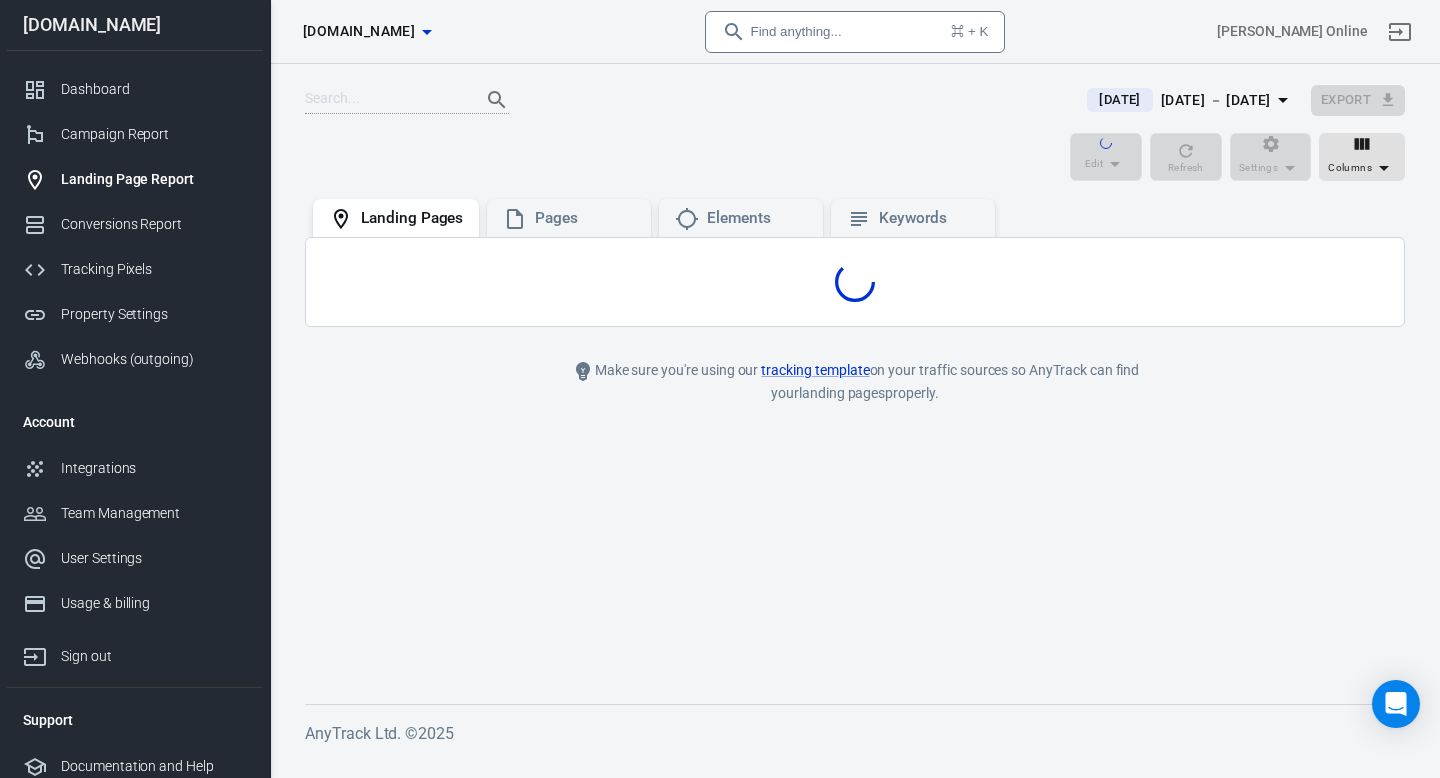scroll, scrollTop: 0, scrollLeft: 0, axis: both 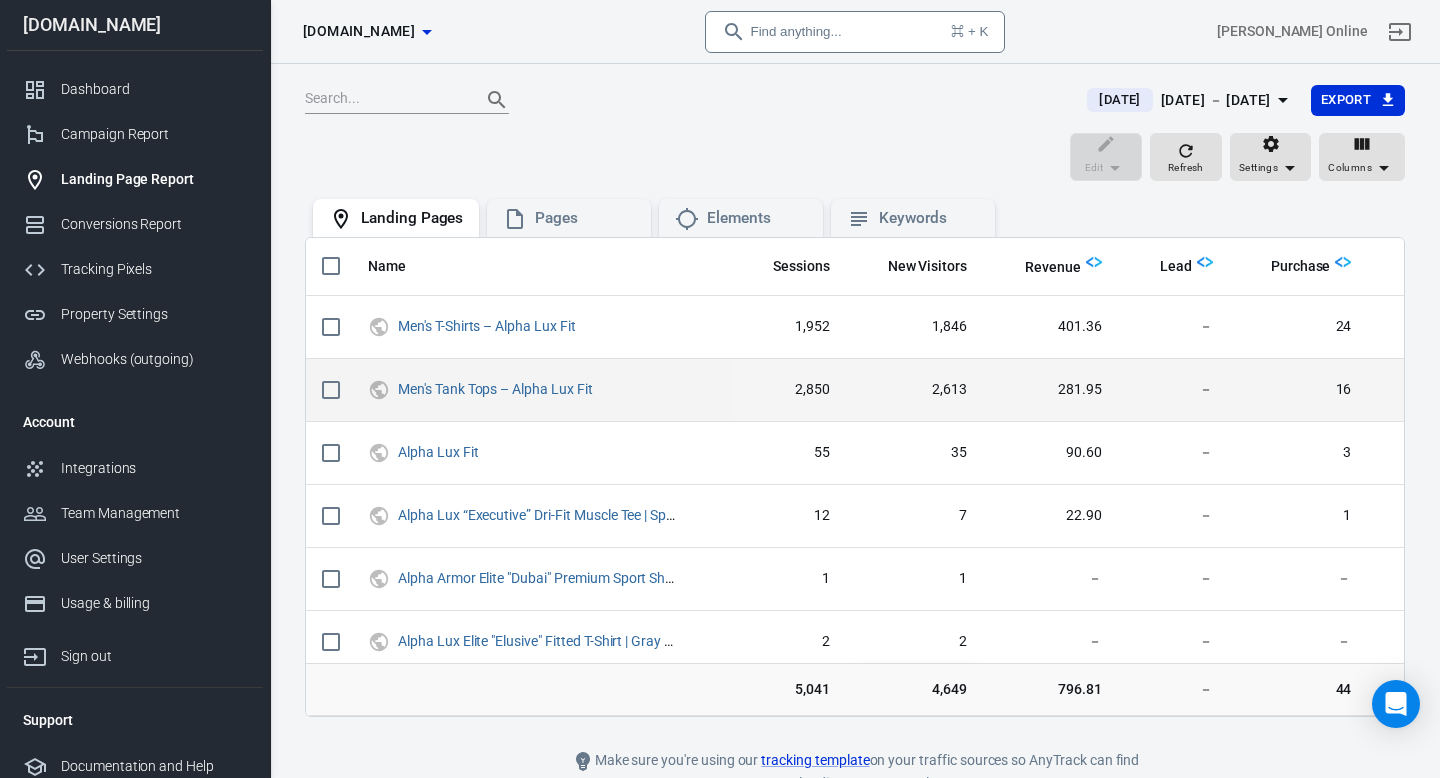 click on "2,613" at bounding box center [915, 390] 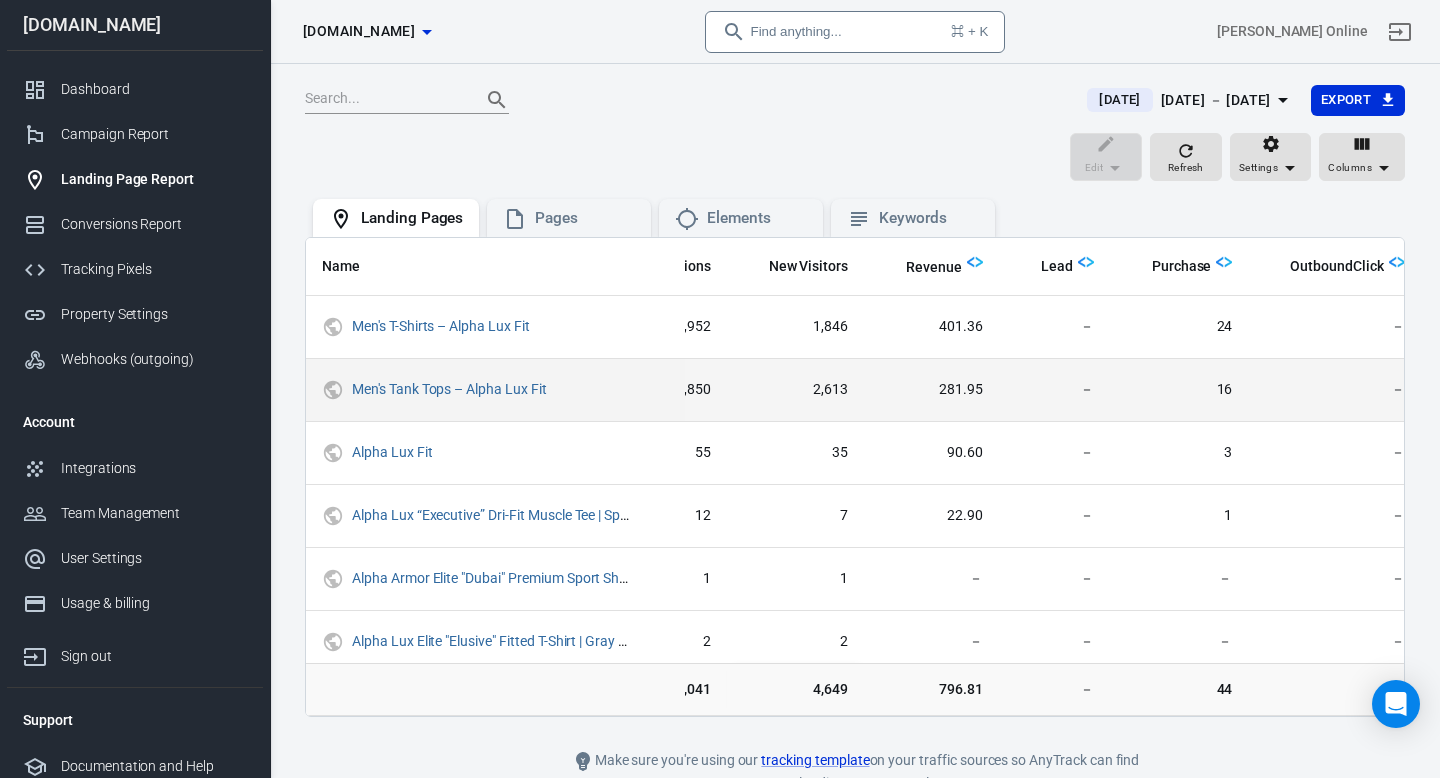 scroll, scrollTop: 0, scrollLeft: 120, axis: horizontal 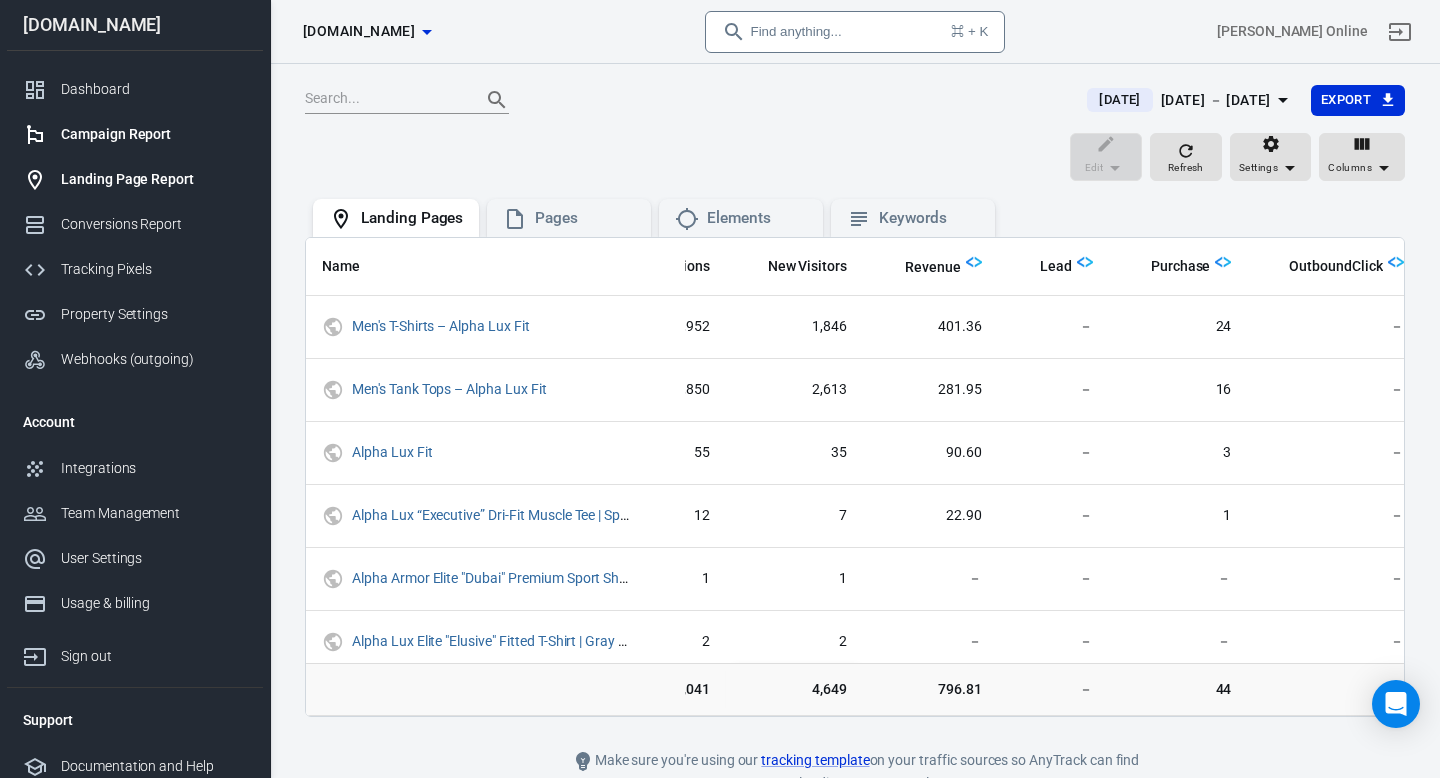click on "Campaign Report" at bounding box center [154, 134] 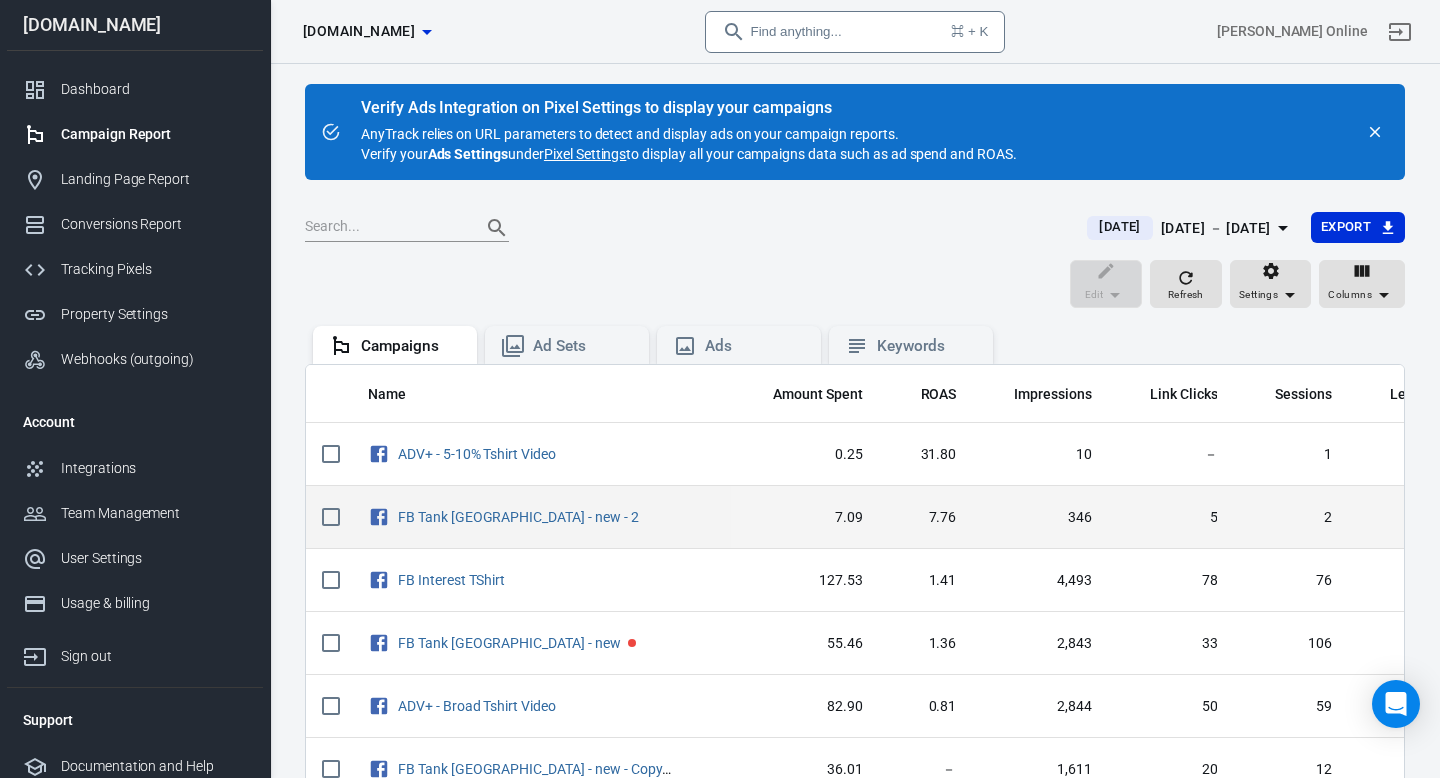 click on "FB Tank [GEOGRAPHIC_DATA] - new - 2" at bounding box center (541, 517) 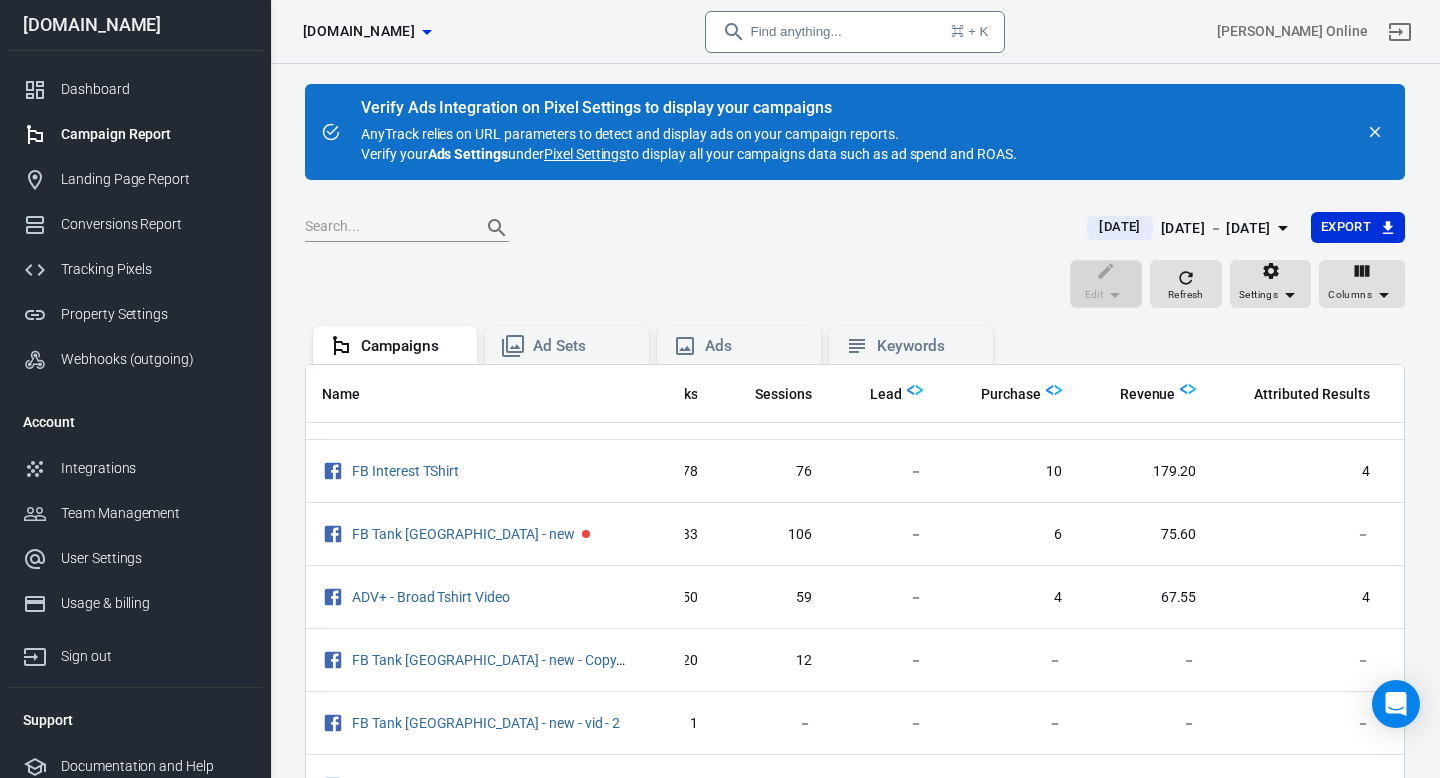 scroll, scrollTop: 125, scrollLeft: 520, axis: both 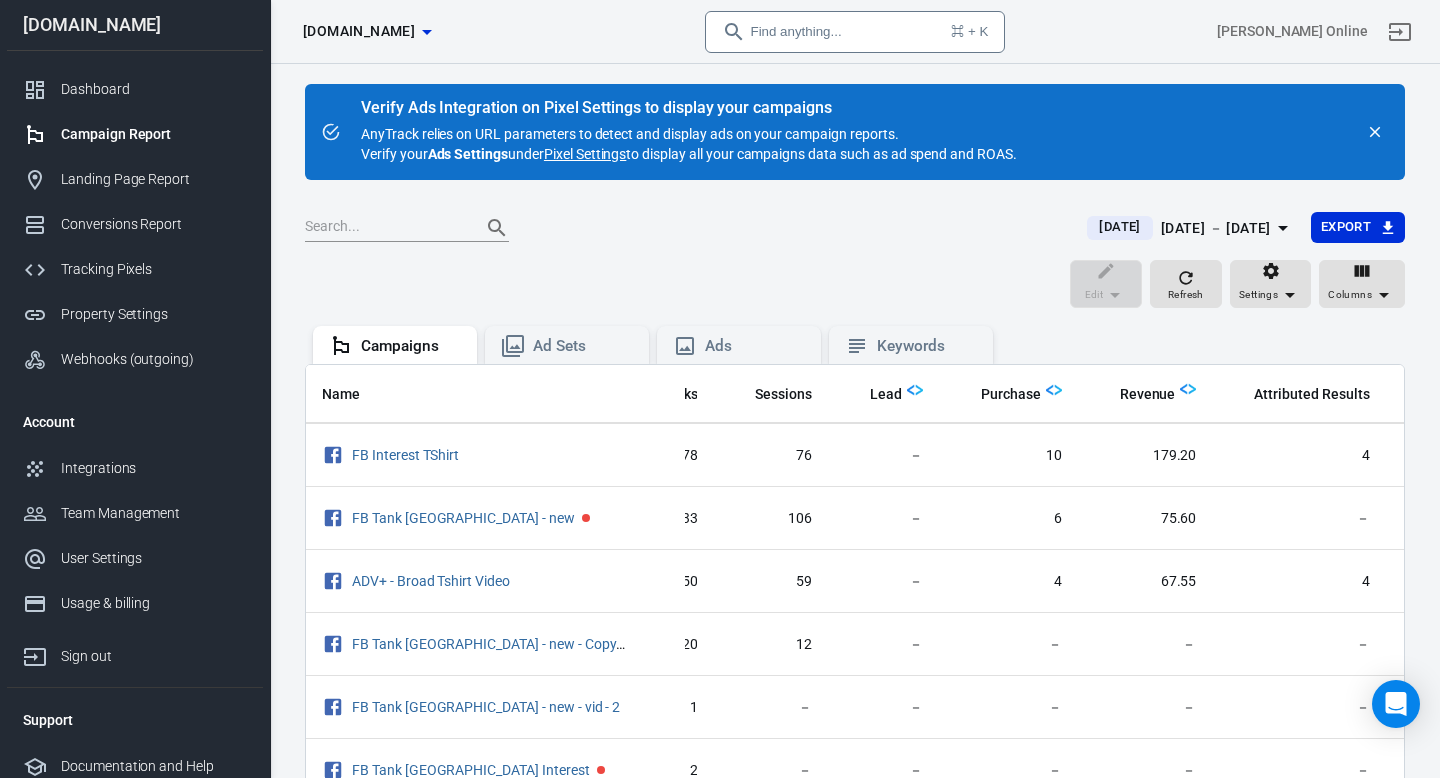 click on "[DATE] － [DATE]" at bounding box center [1216, 228] 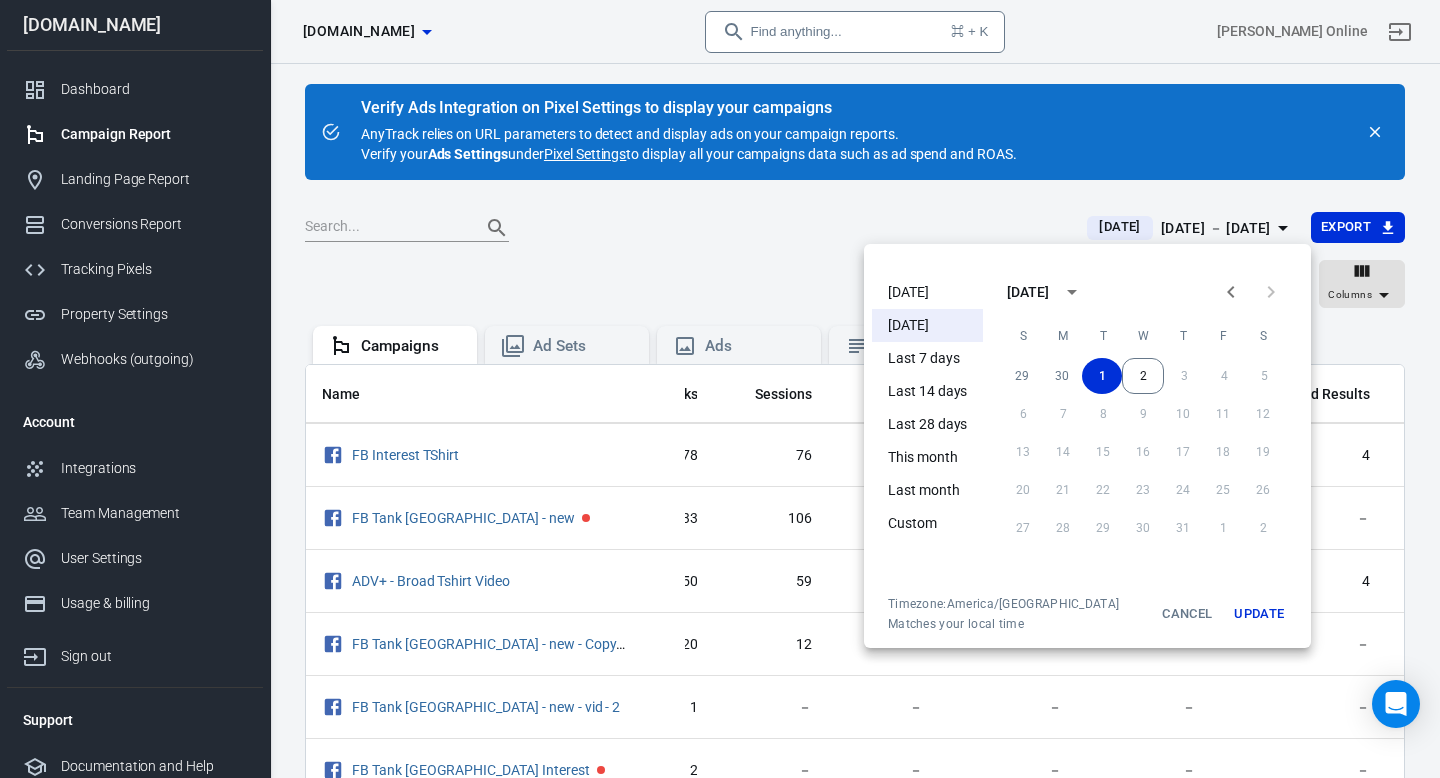 click on "[DATE]" at bounding box center (927, 292) 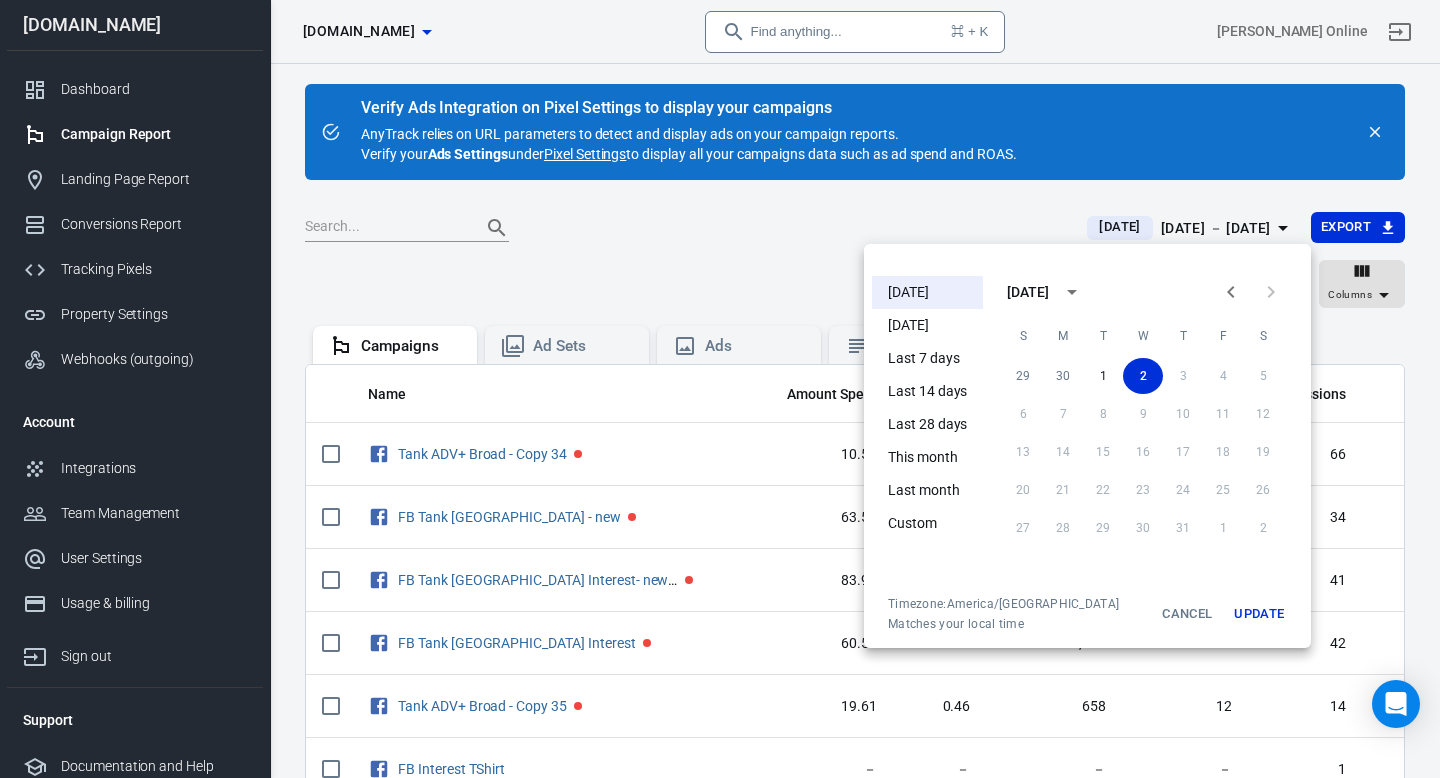 click on "Update" at bounding box center [1259, 614] 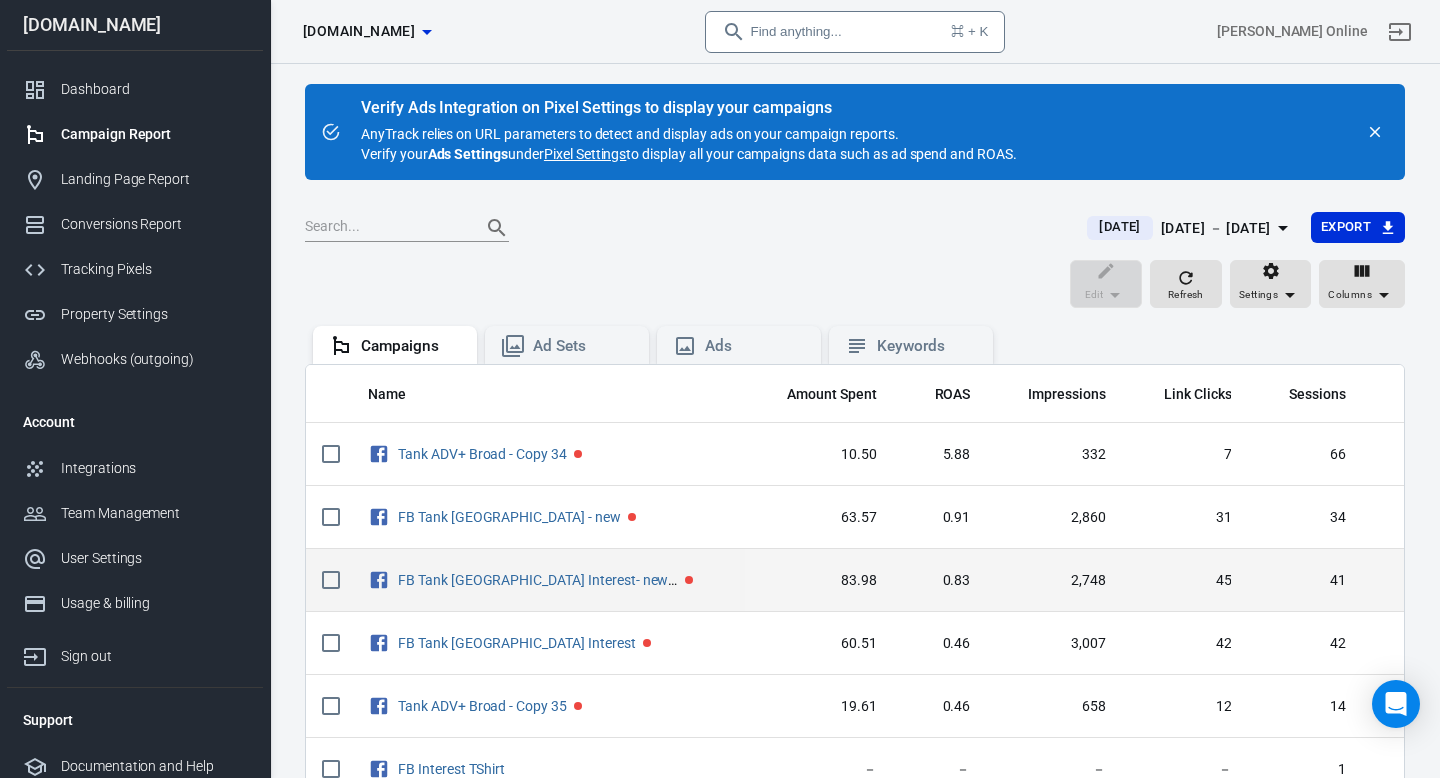 click on "83.98" at bounding box center (819, 581) 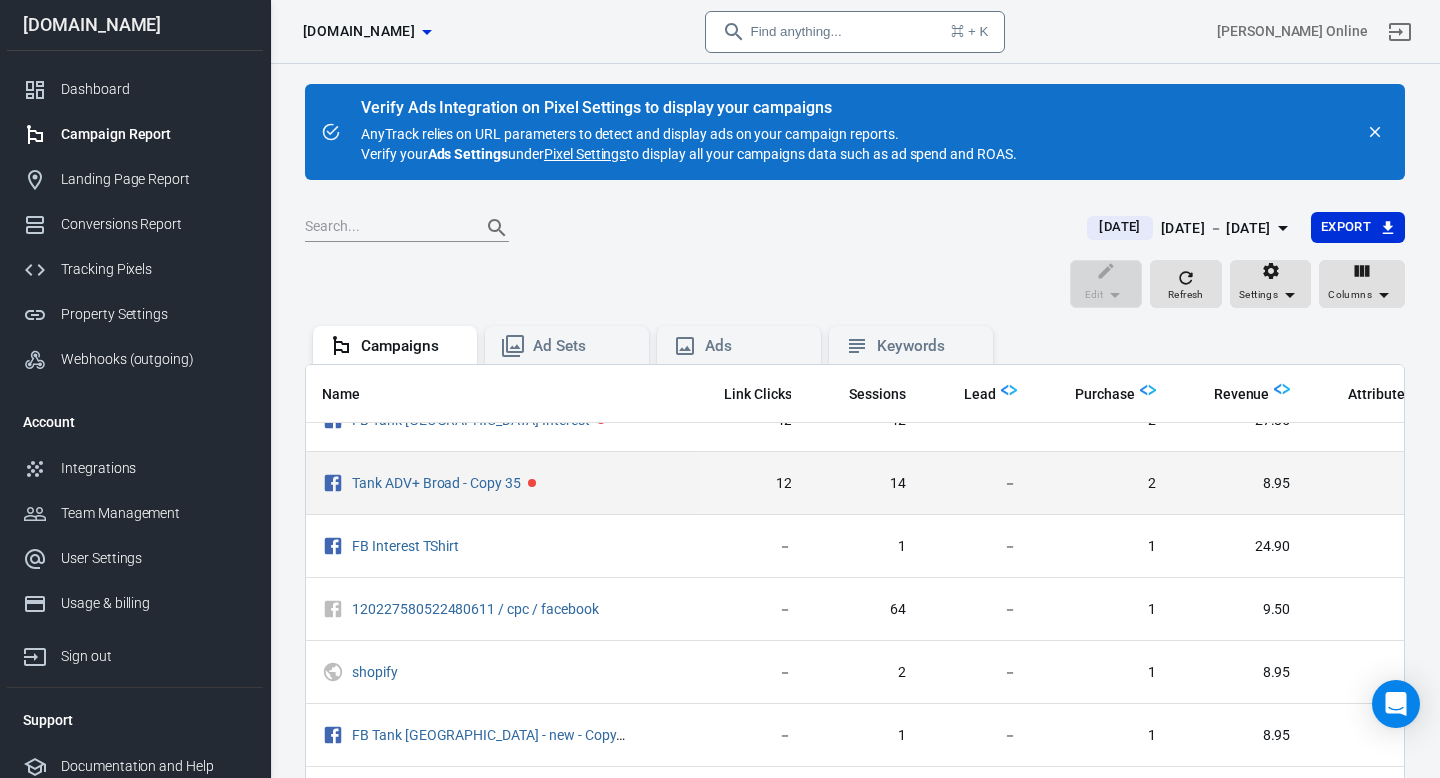 scroll, scrollTop: 250, scrollLeft: 440, axis: both 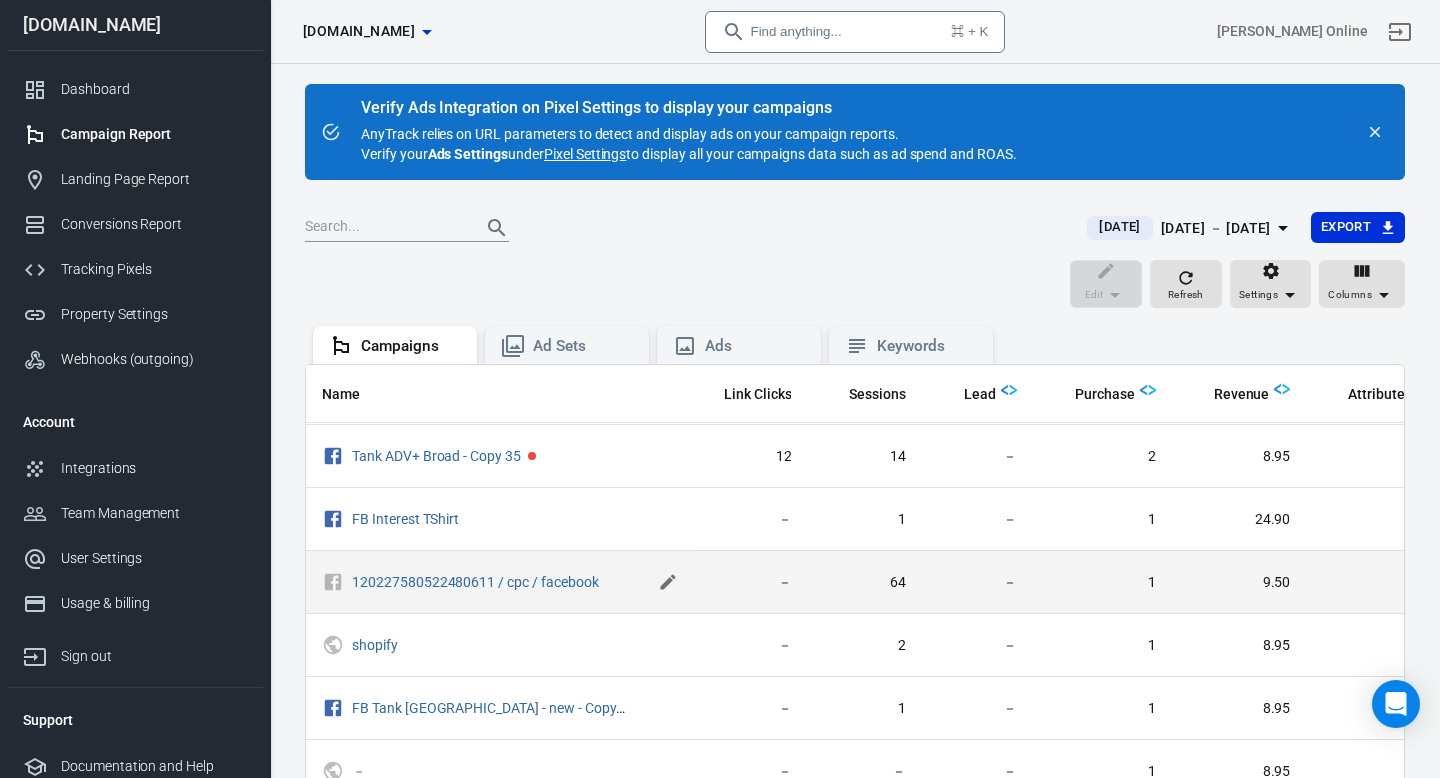click 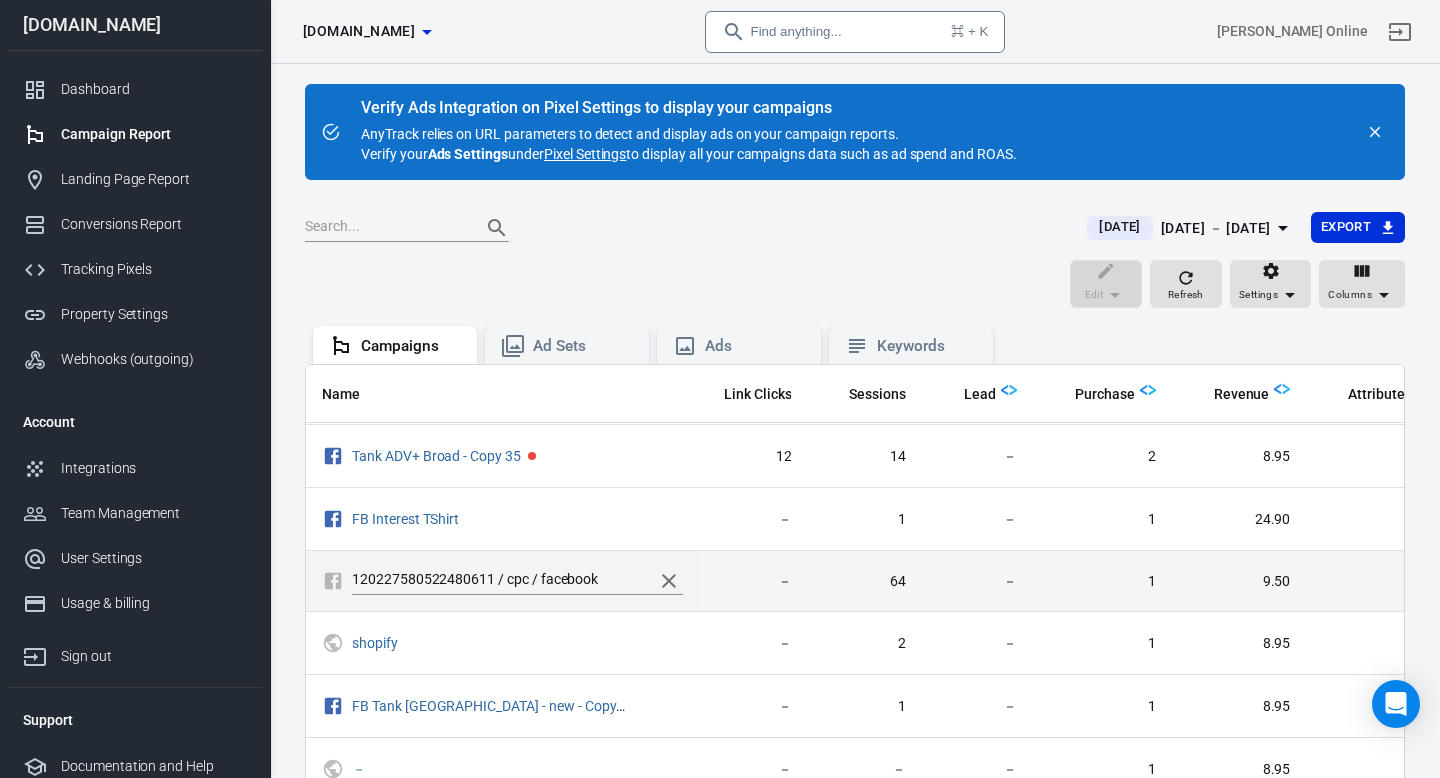 click on "120227580522480611 / cpc / facebook" at bounding box center (498, 581) 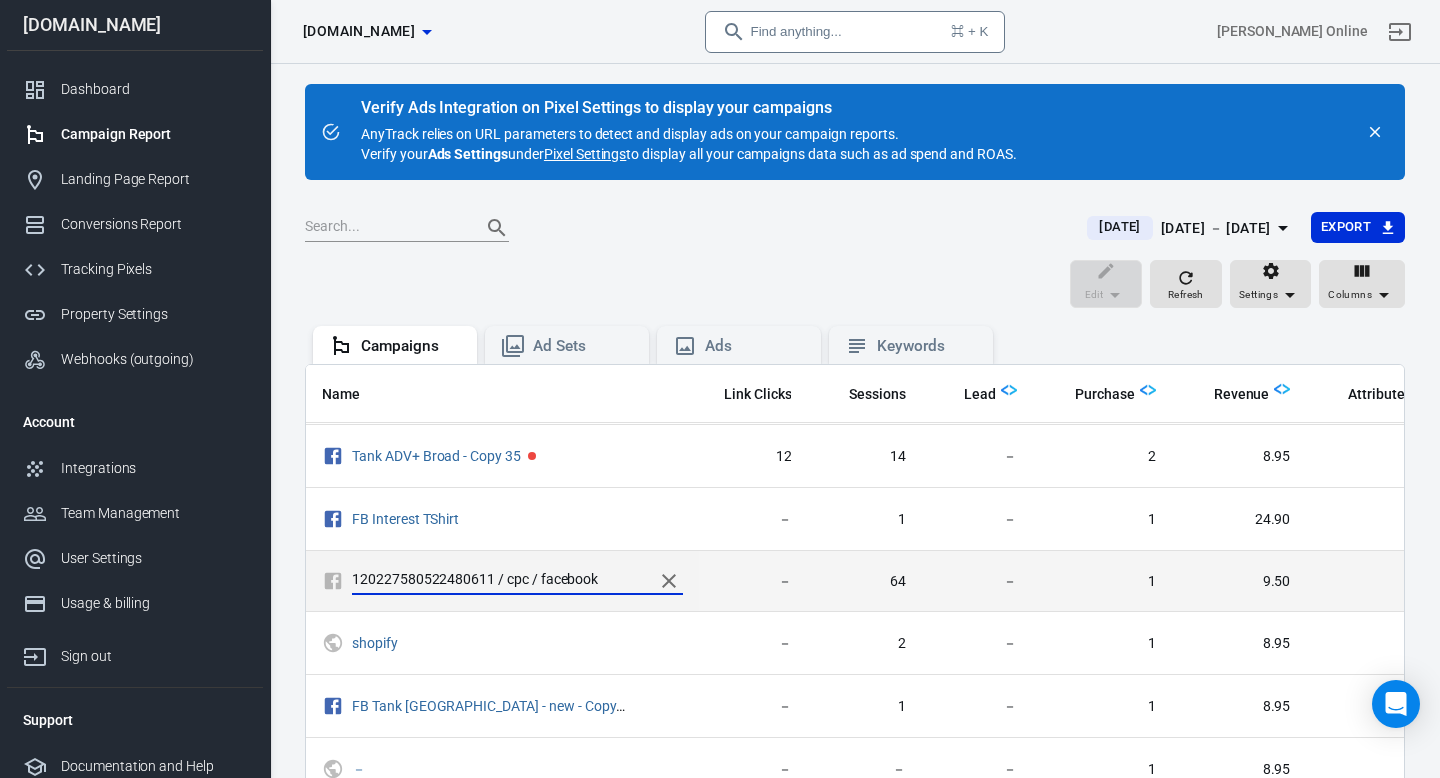 click on "120227580522480611 / cpc / facebook" at bounding box center (498, 581) 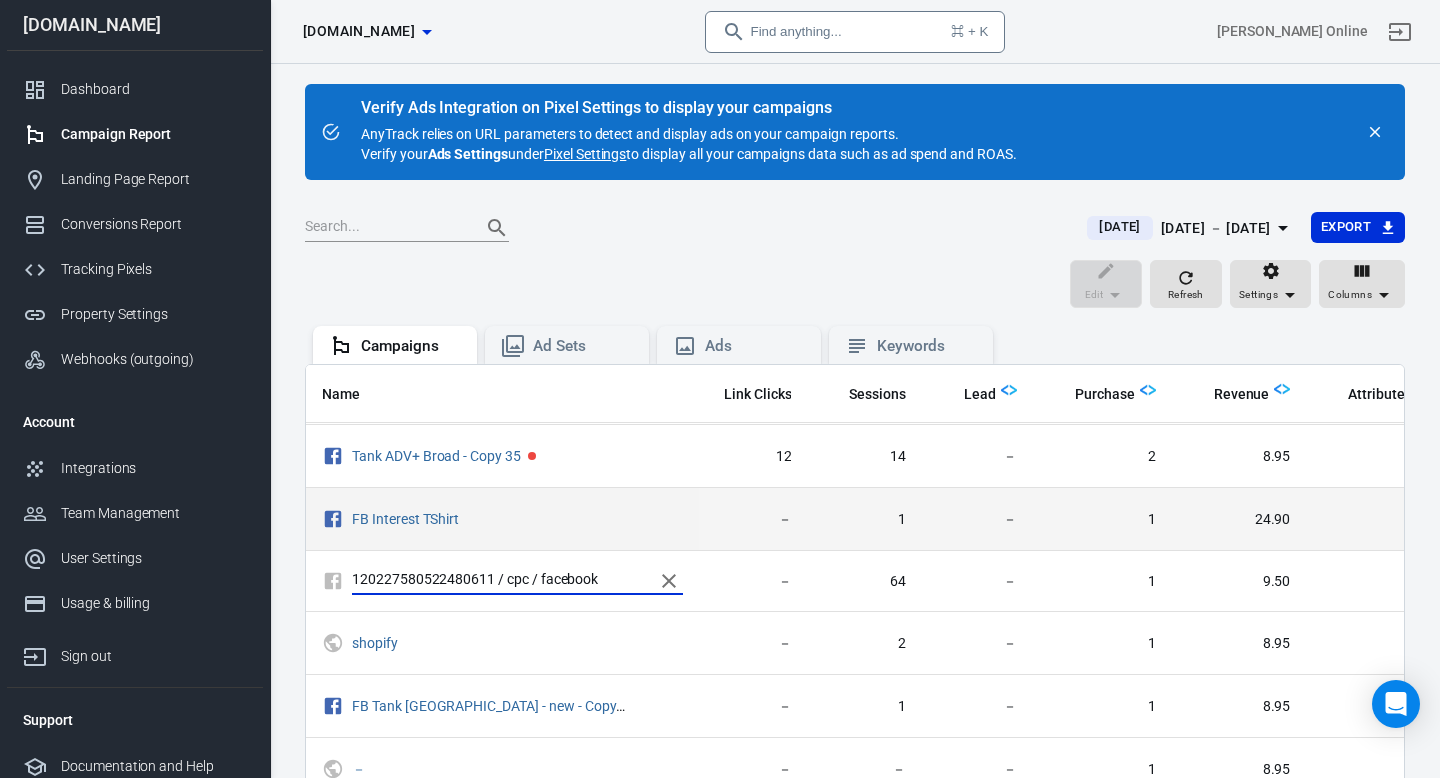 click on "FB Interest TShirt" at bounding box center [502, 519] 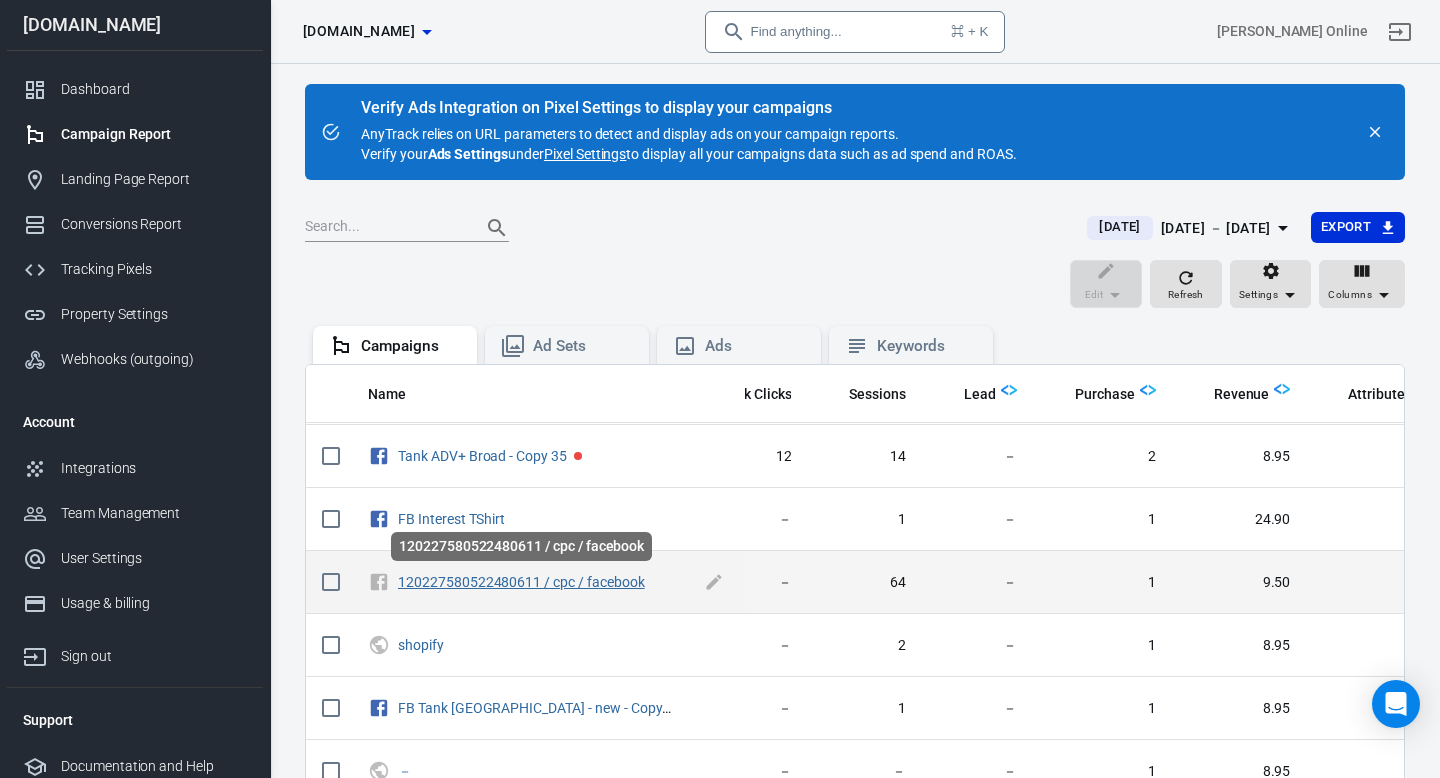 click on "120227580522480611 / cpc / facebook" at bounding box center (521, 582) 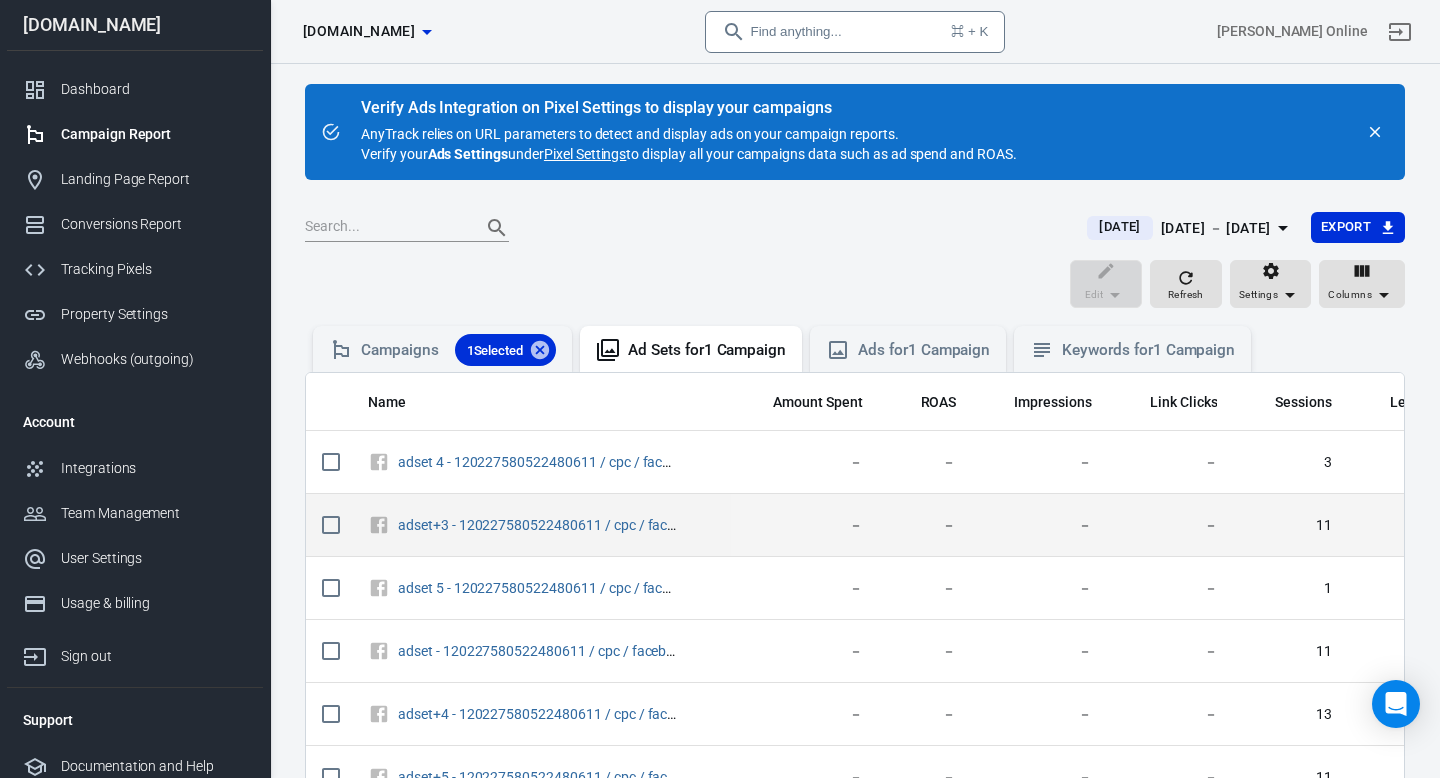 click on "－" at bounding box center (805, 526) 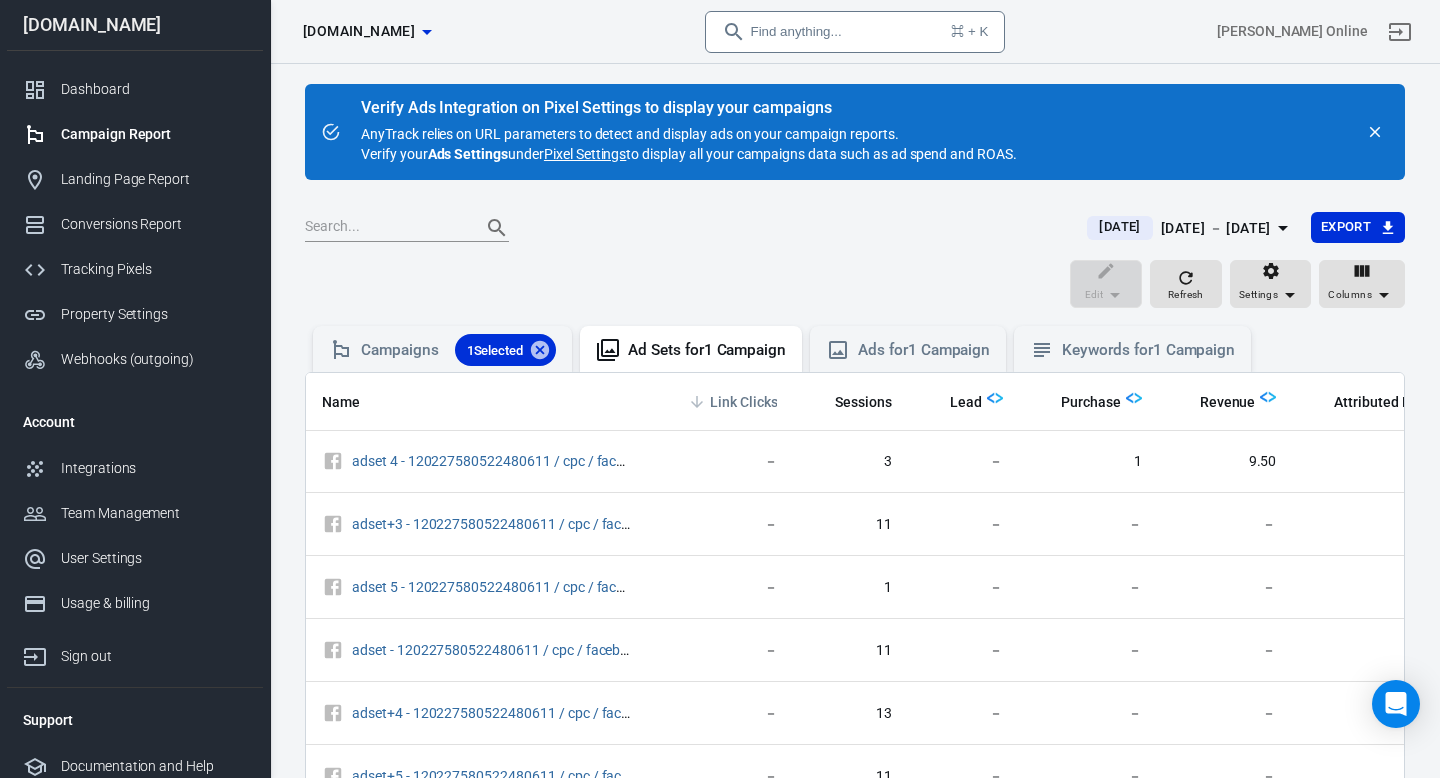 scroll, scrollTop: 0, scrollLeft: 440, axis: horizontal 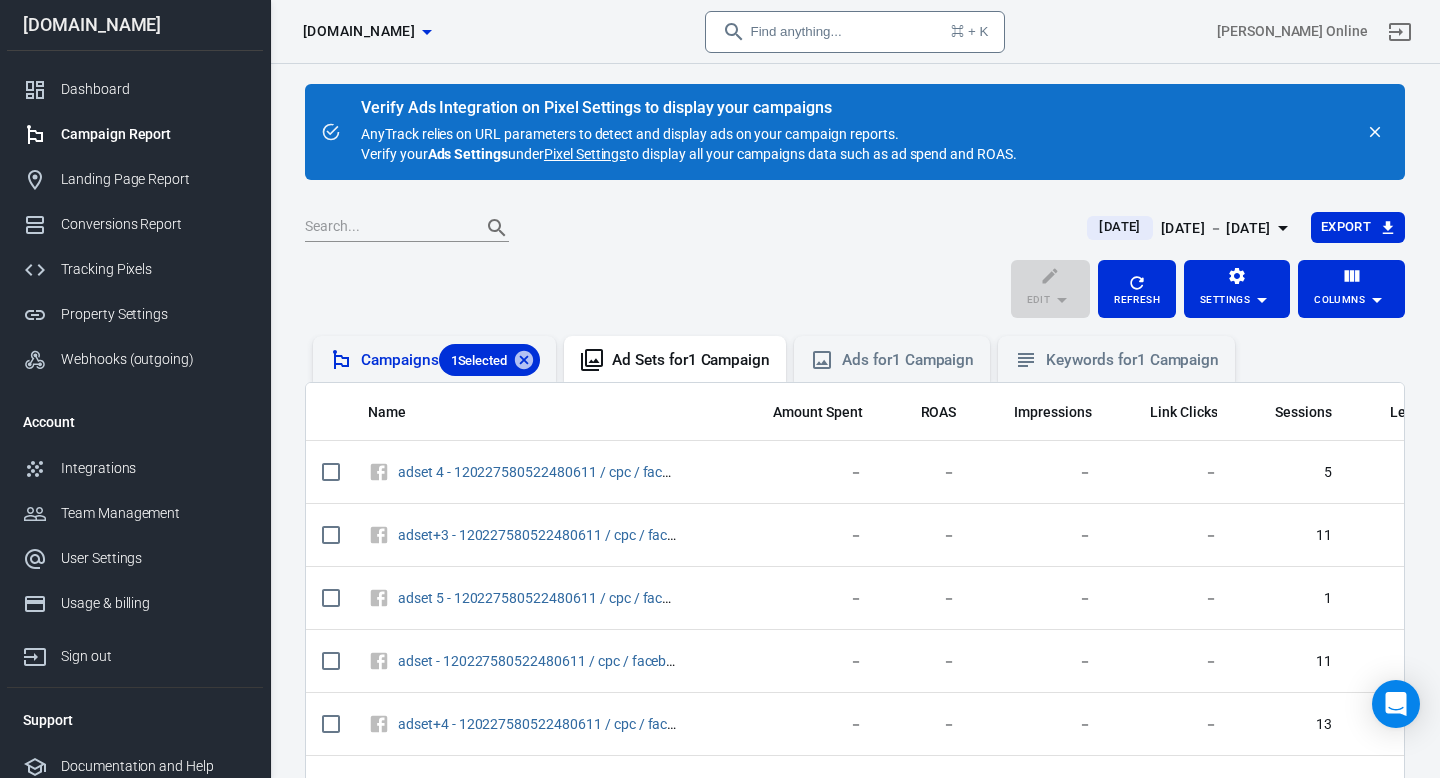 click on "Campaigns 1  Selected" at bounding box center [434, 359] 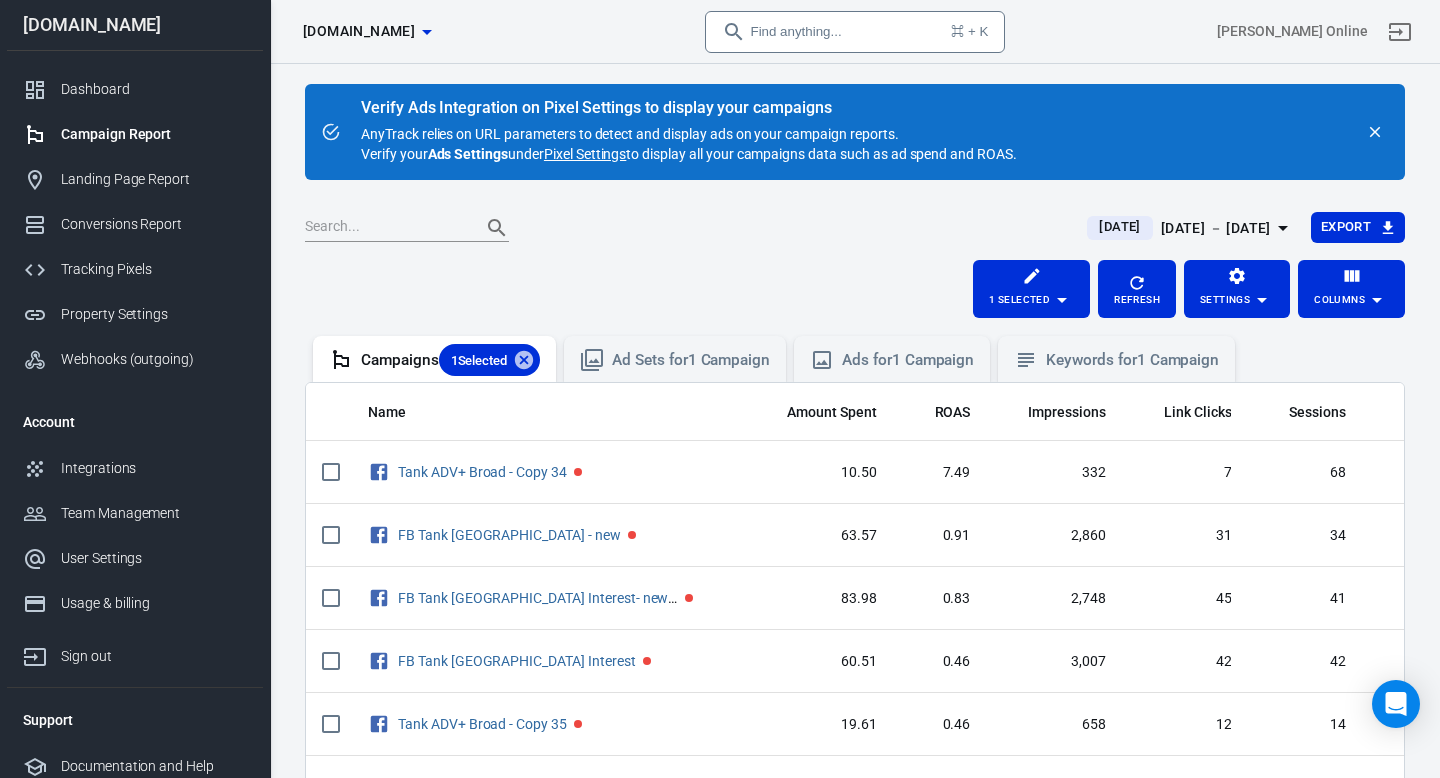 click on "1 Selected Refresh Settings Columns" at bounding box center (855, 289) 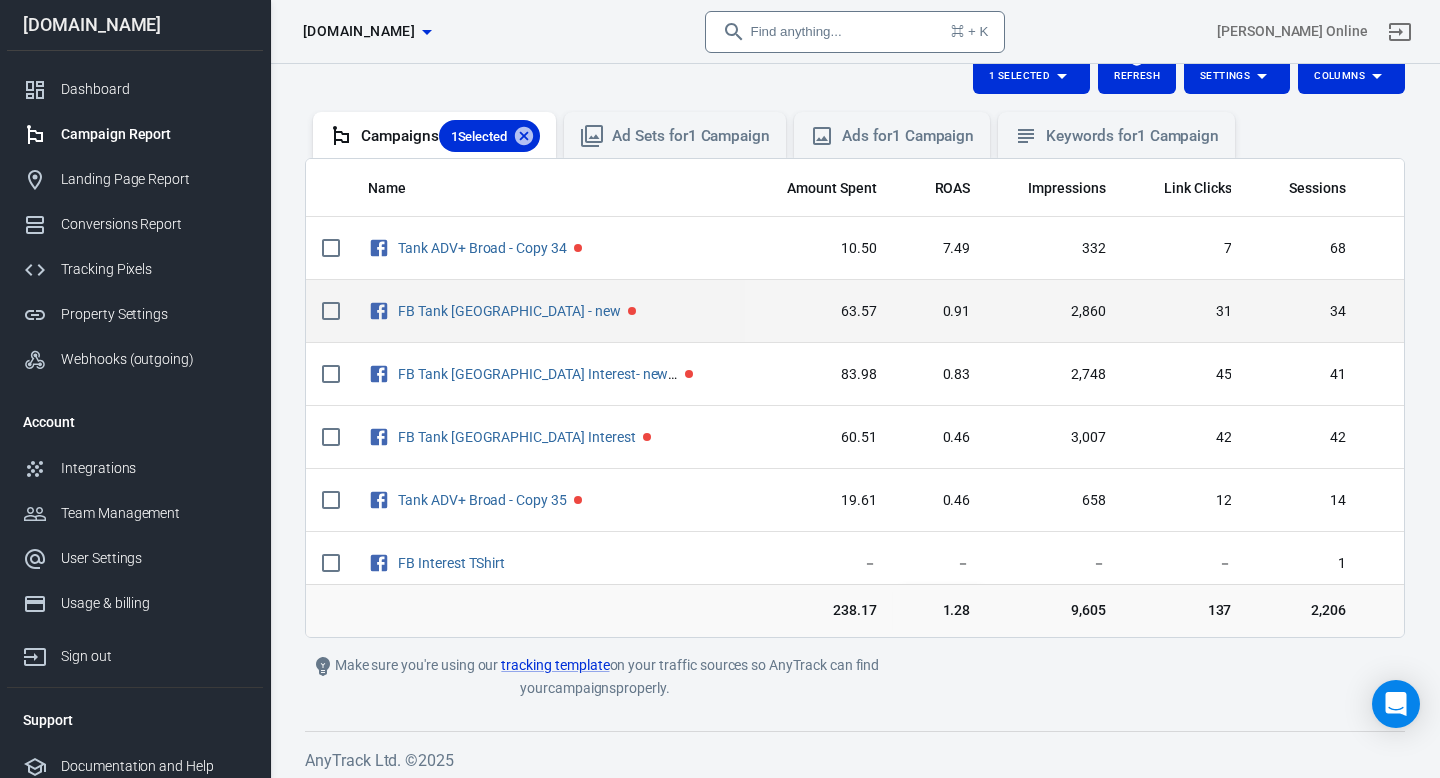 scroll, scrollTop: 232, scrollLeft: 0, axis: vertical 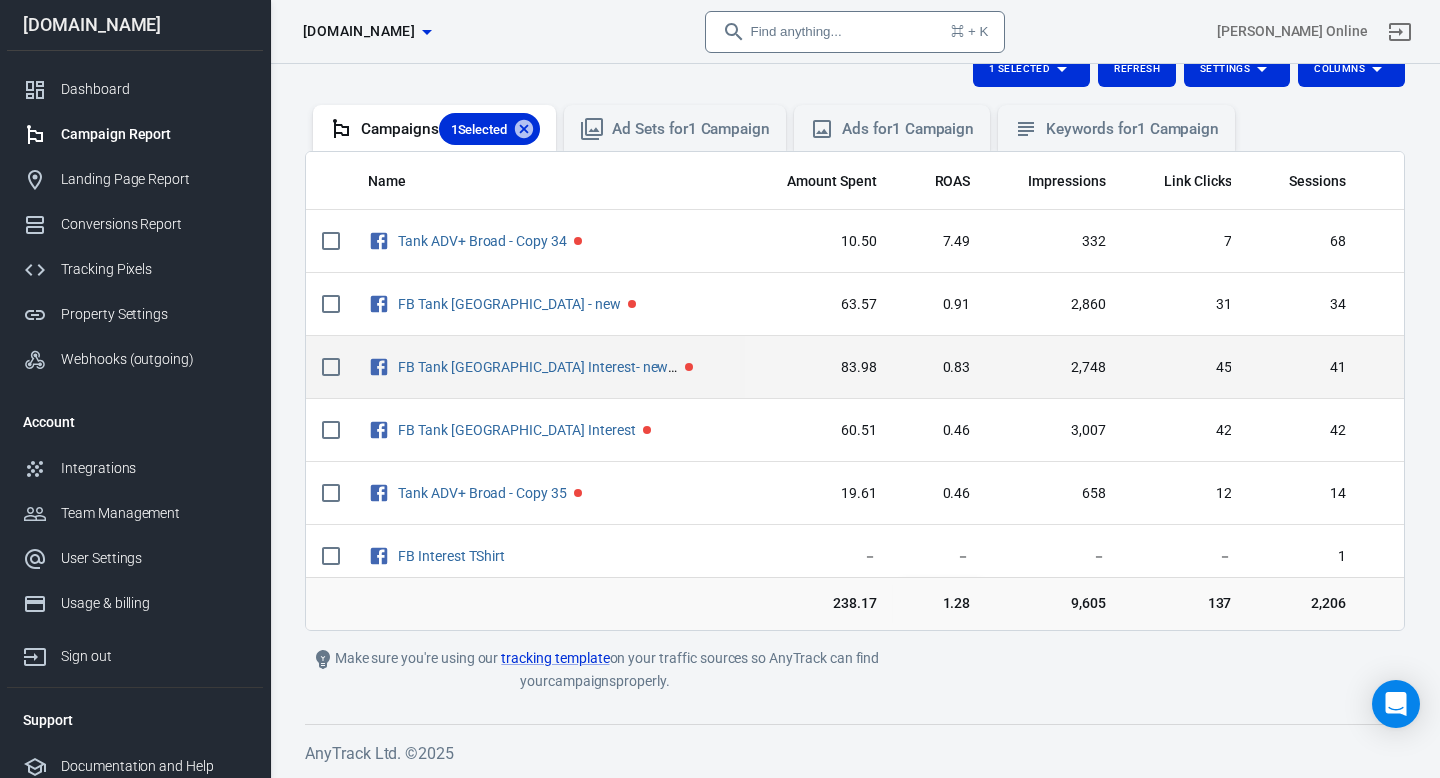 click on "83.98" at bounding box center [819, 367] 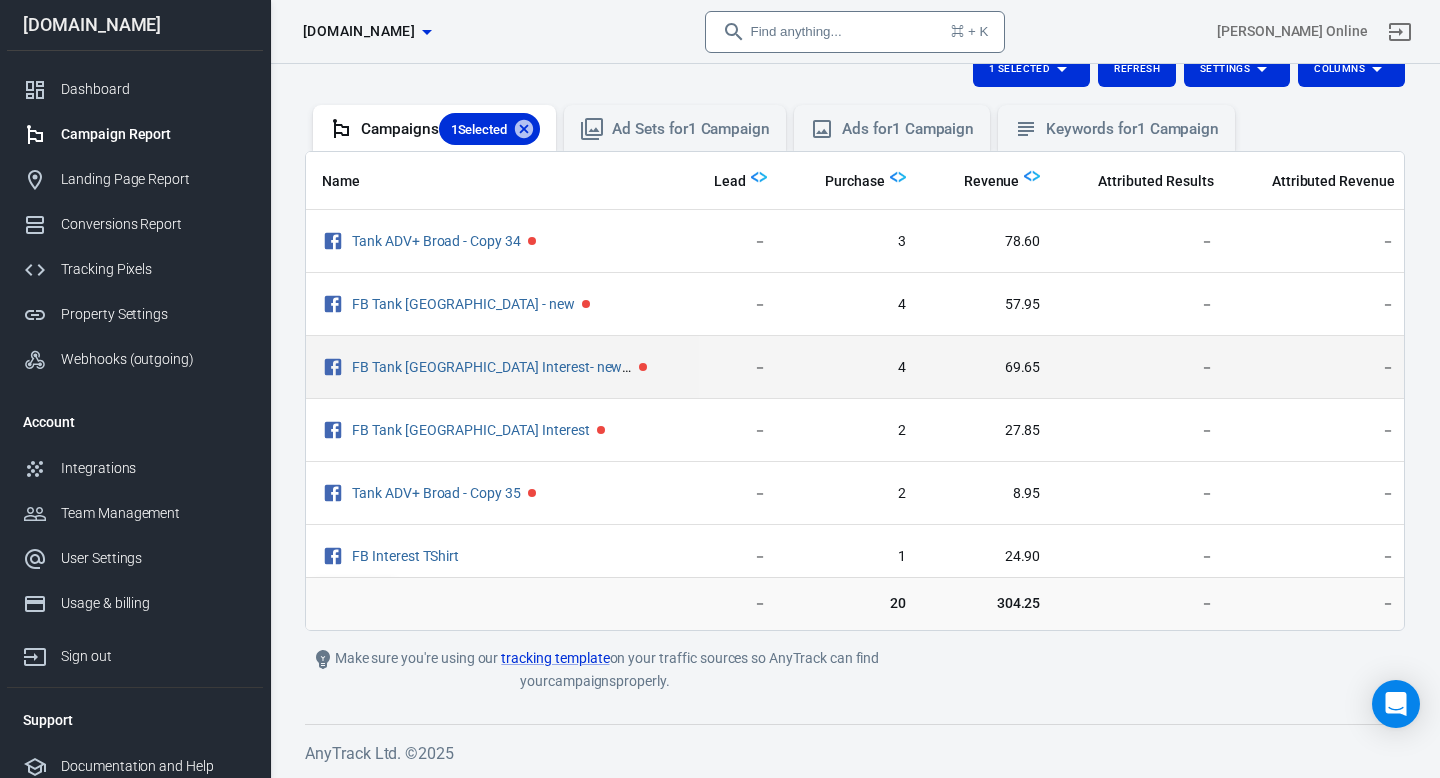 scroll, scrollTop: 0, scrollLeft: 760, axis: horizontal 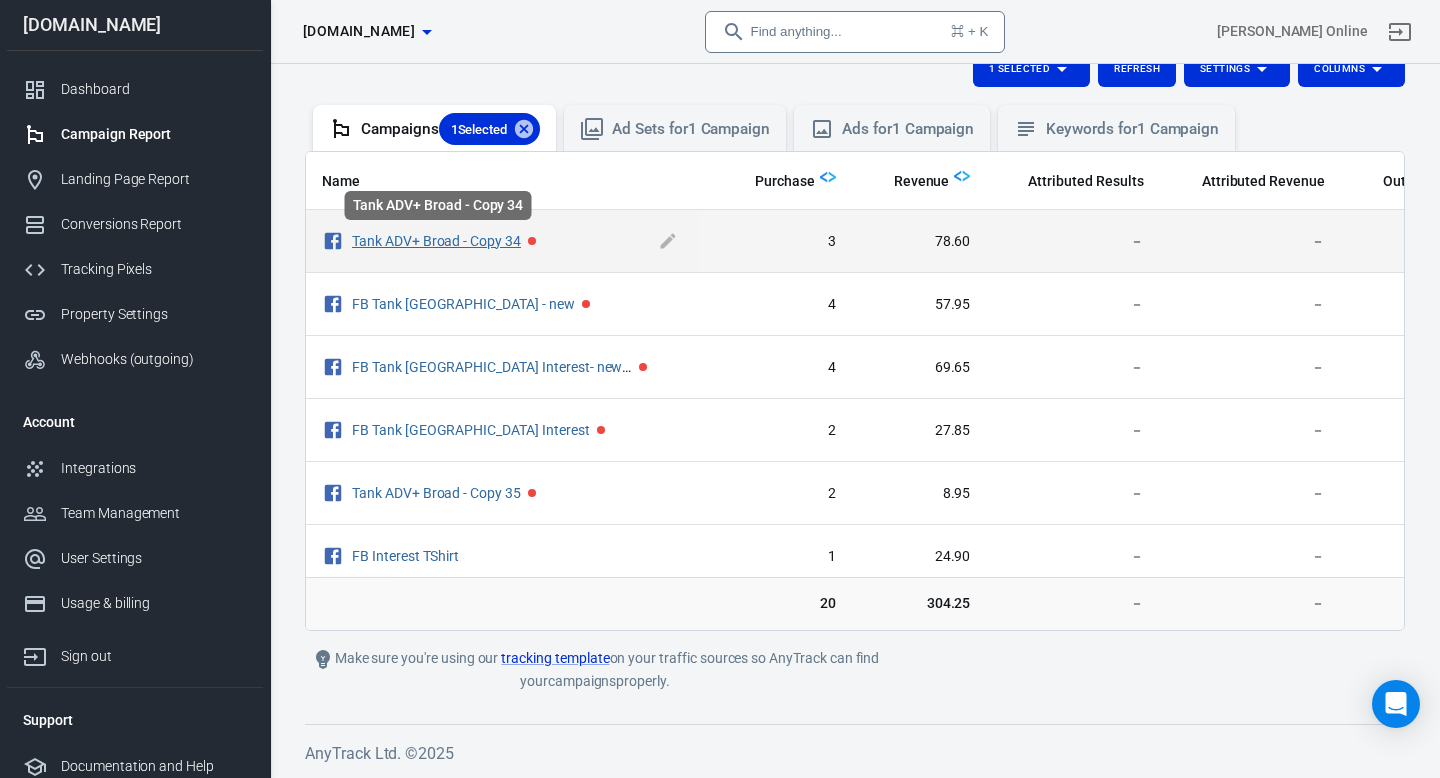 click on "Tank ADV+ Broad - Copy 34" at bounding box center [436, 241] 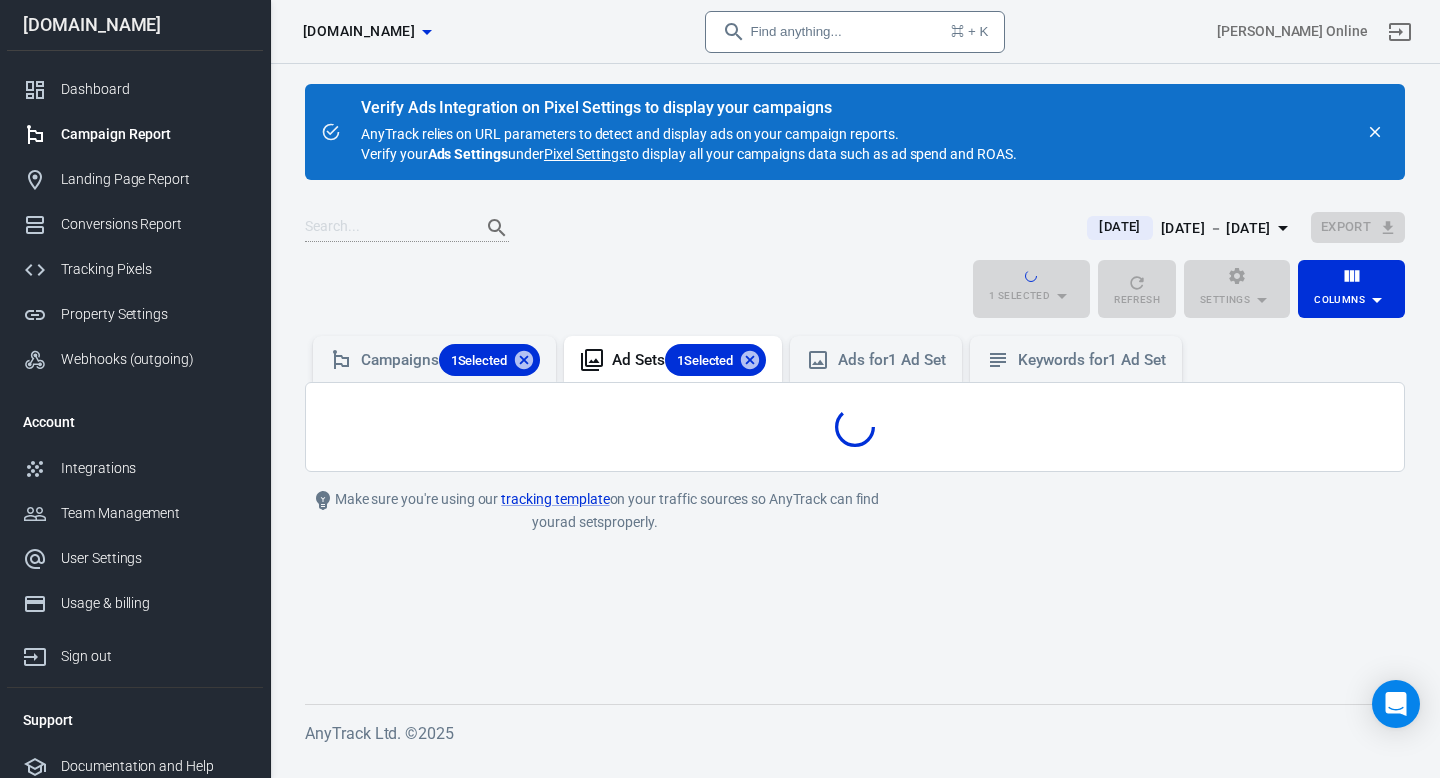 scroll, scrollTop: 0, scrollLeft: 0, axis: both 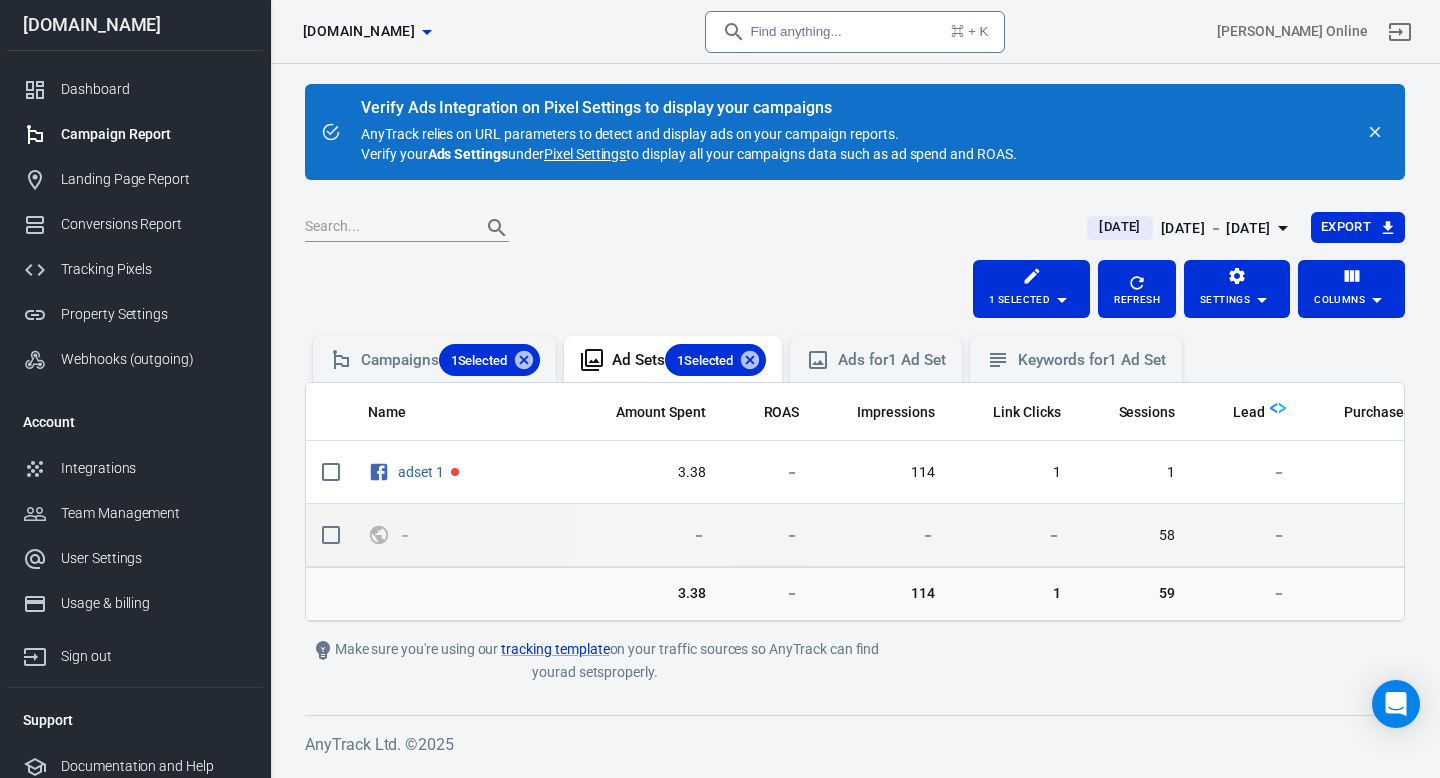 click on "－" at bounding box center [463, 535] 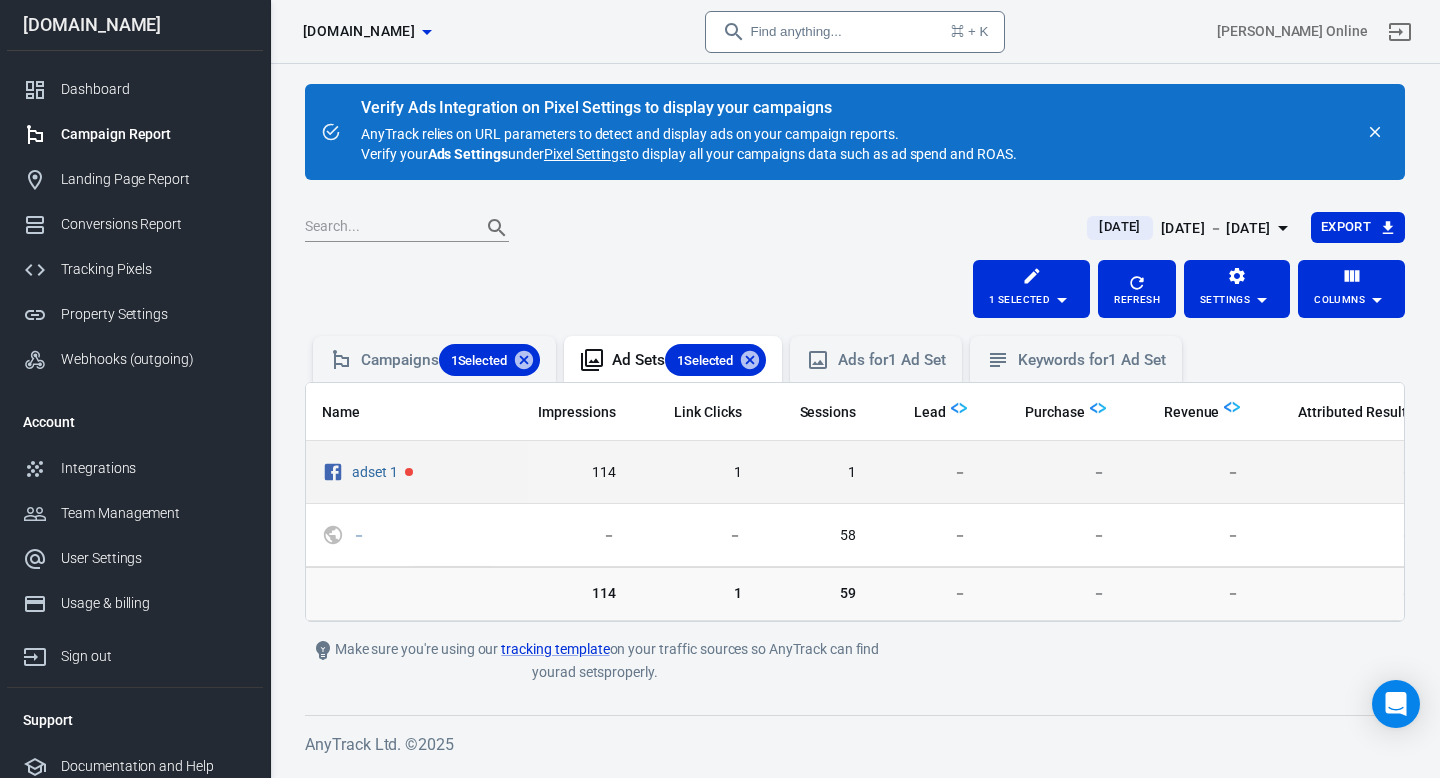 scroll, scrollTop: 0, scrollLeft: 320, axis: horizontal 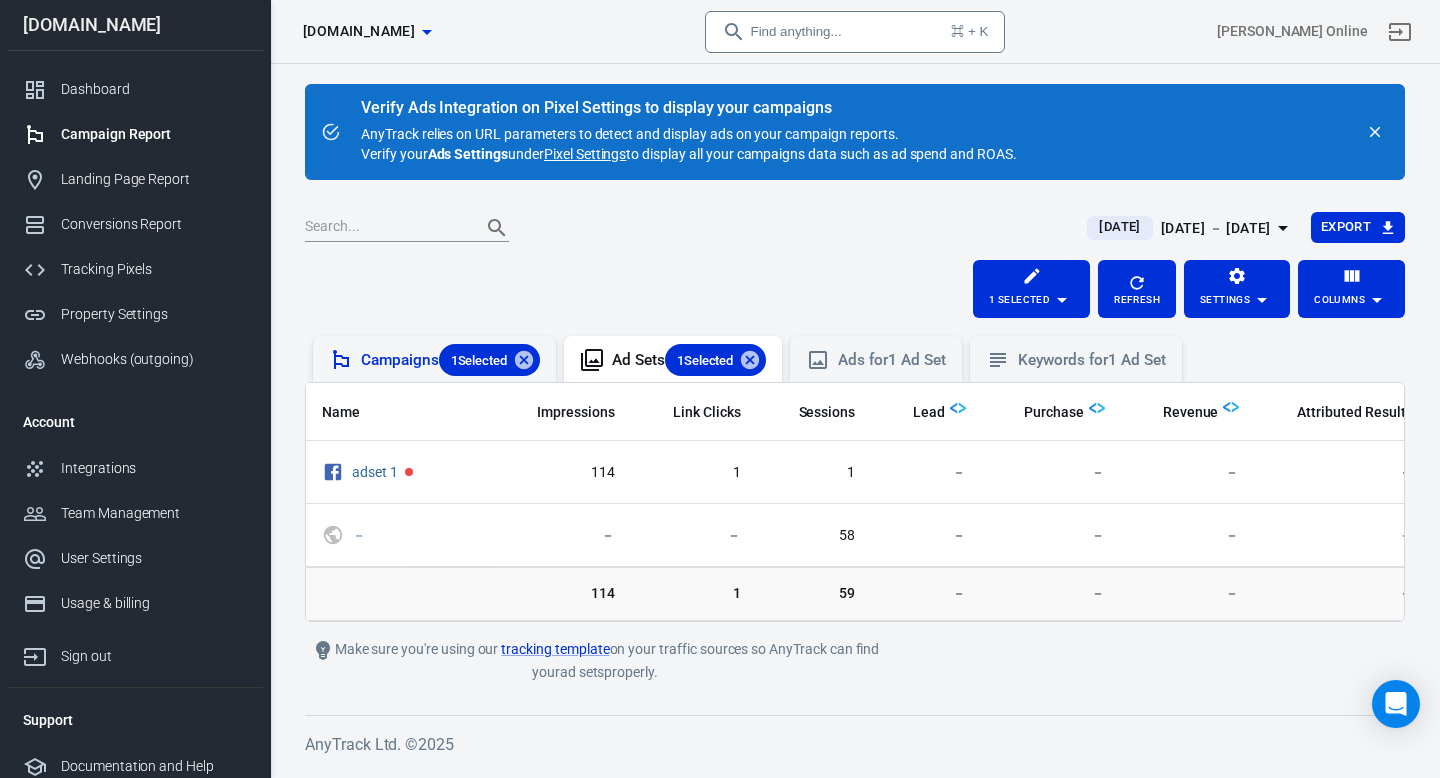 click on "Campaigns 1  Selected" at bounding box center (450, 360) 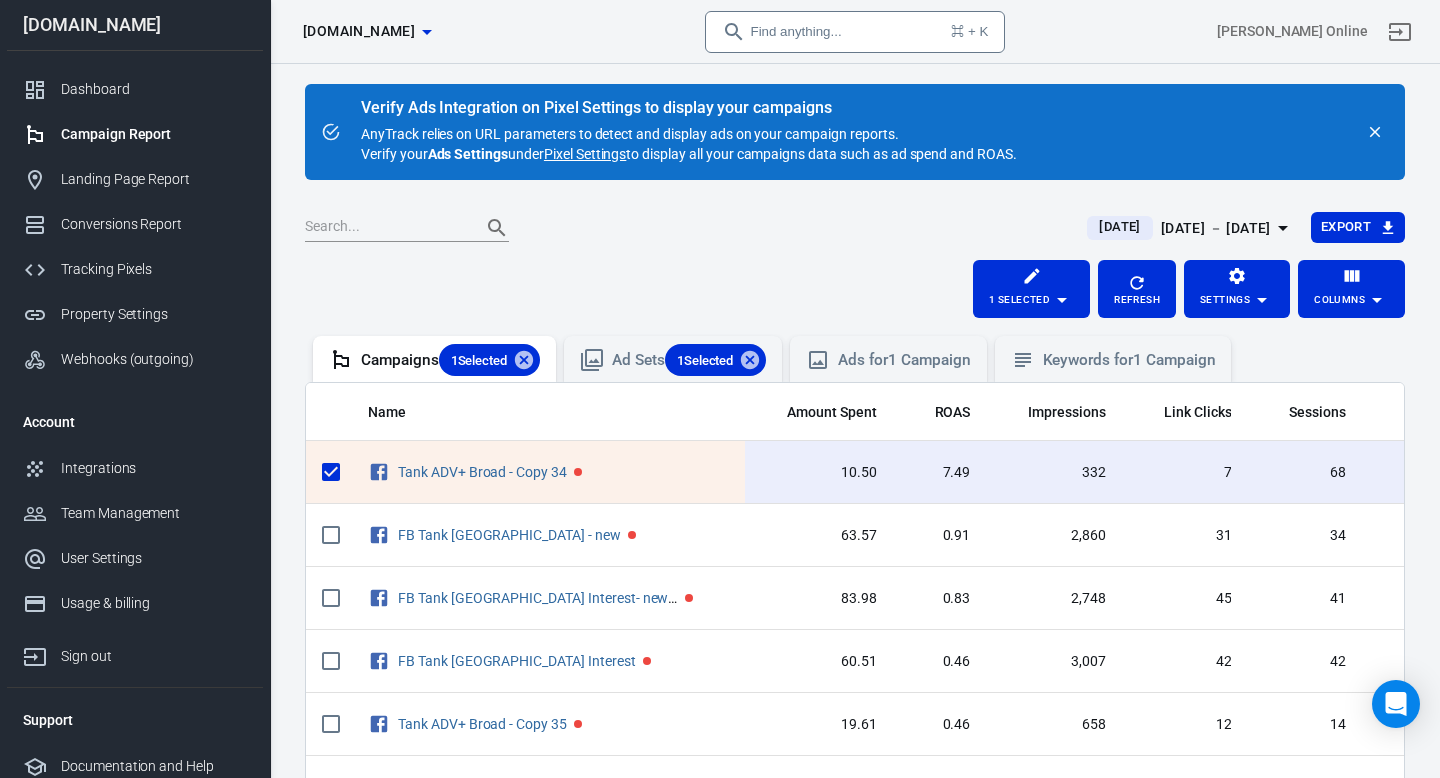 click on "1 Selected Refresh Settings Columns" at bounding box center [855, 289] 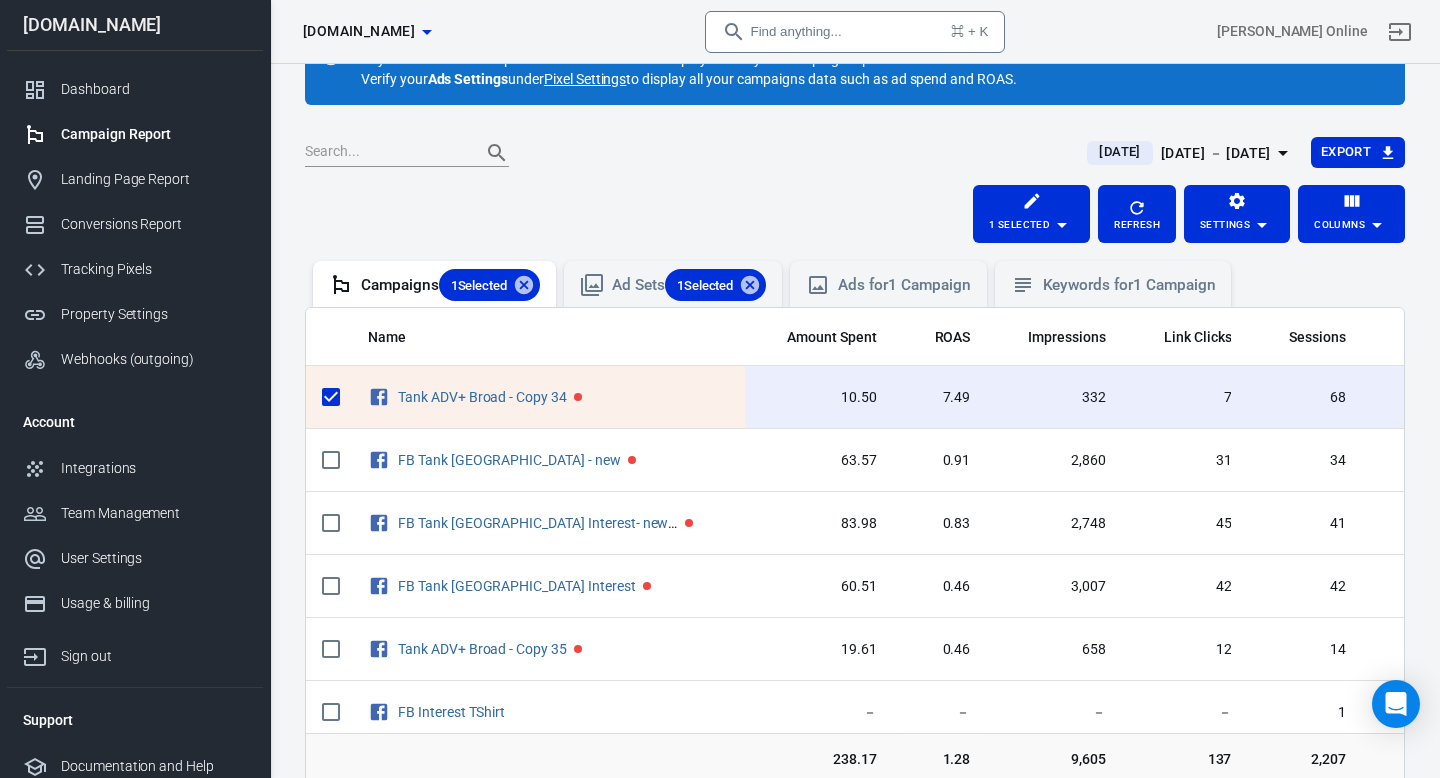 scroll, scrollTop: 80, scrollLeft: 0, axis: vertical 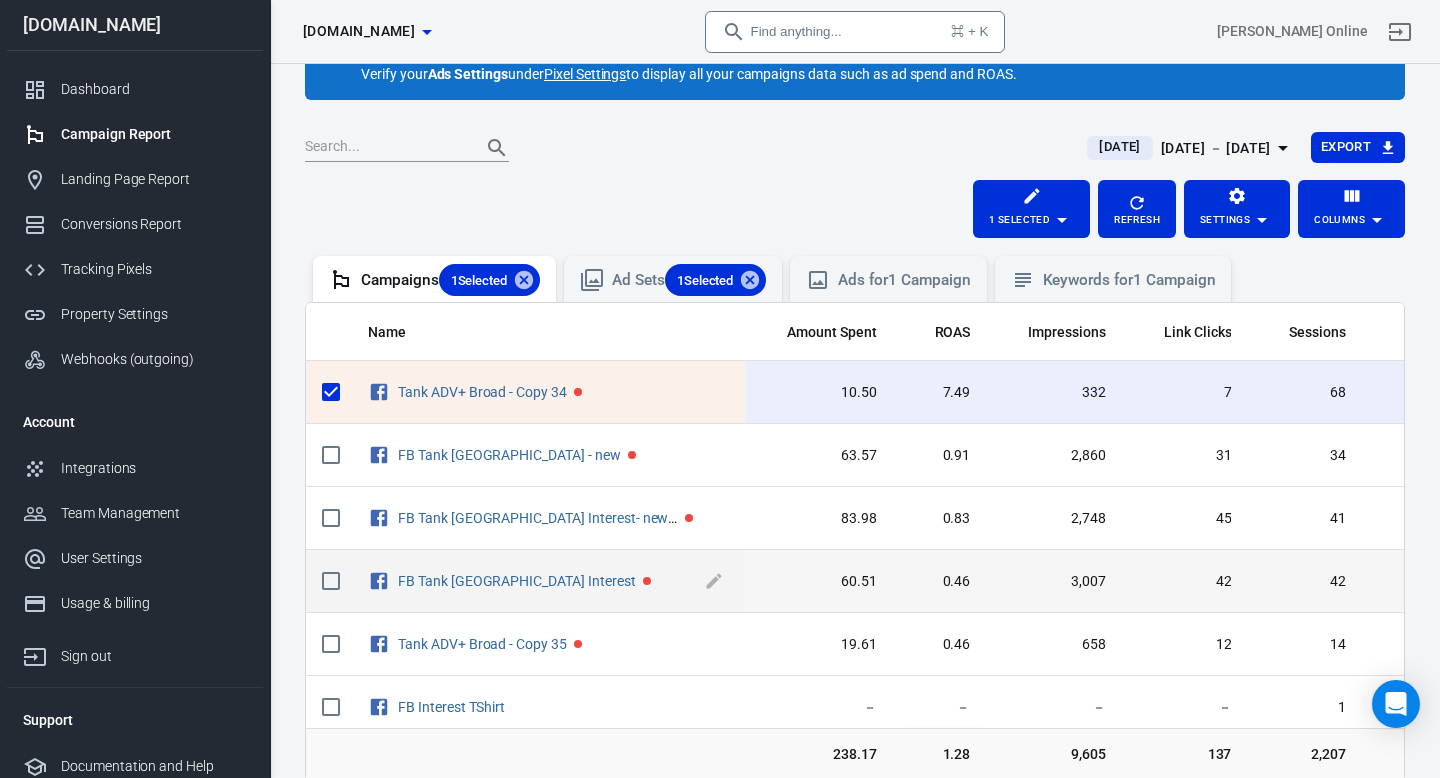 click on "FB Tank [GEOGRAPHIC_DATA] Interest" at bounding box center (548, 582) 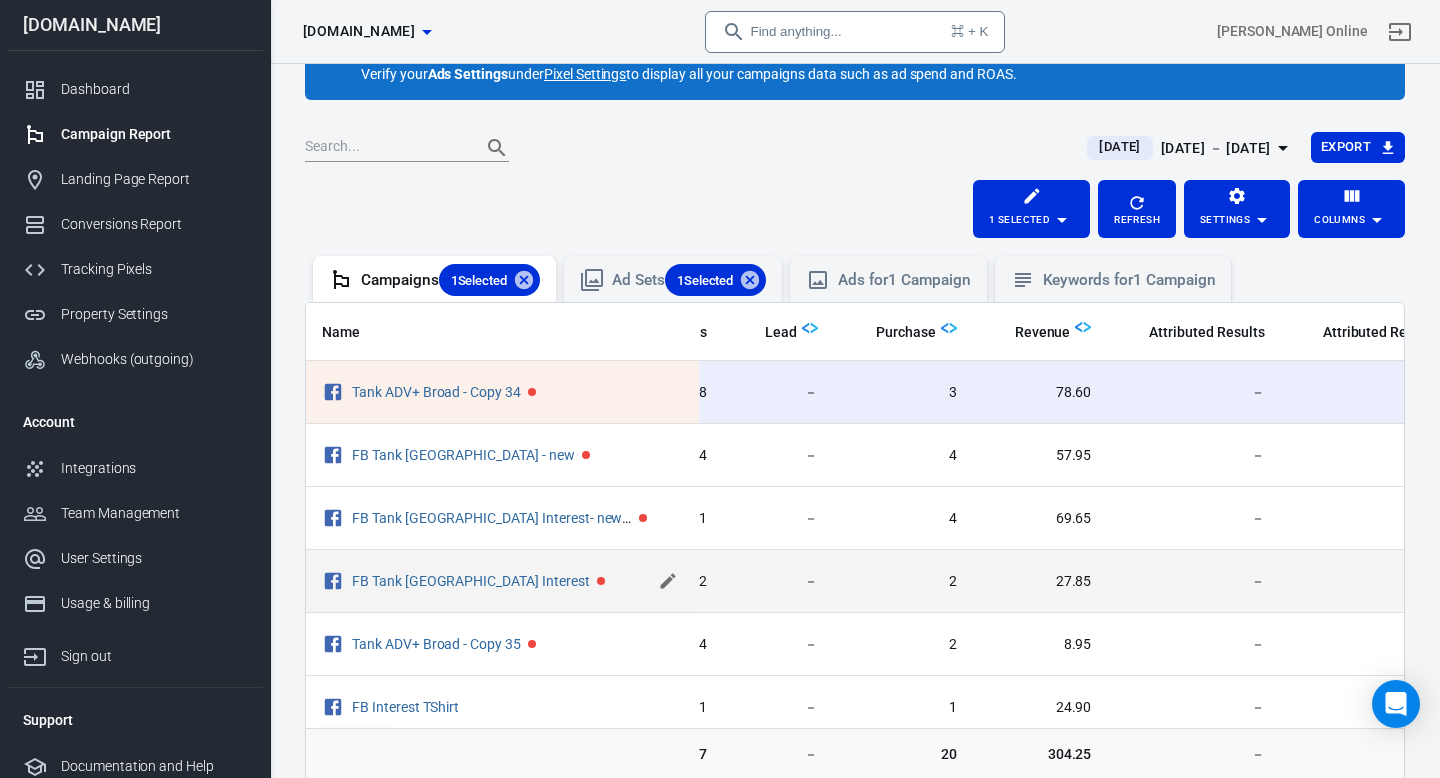 scroll, scrollTop: 0, scrollLeft: 640, axis: horizontal 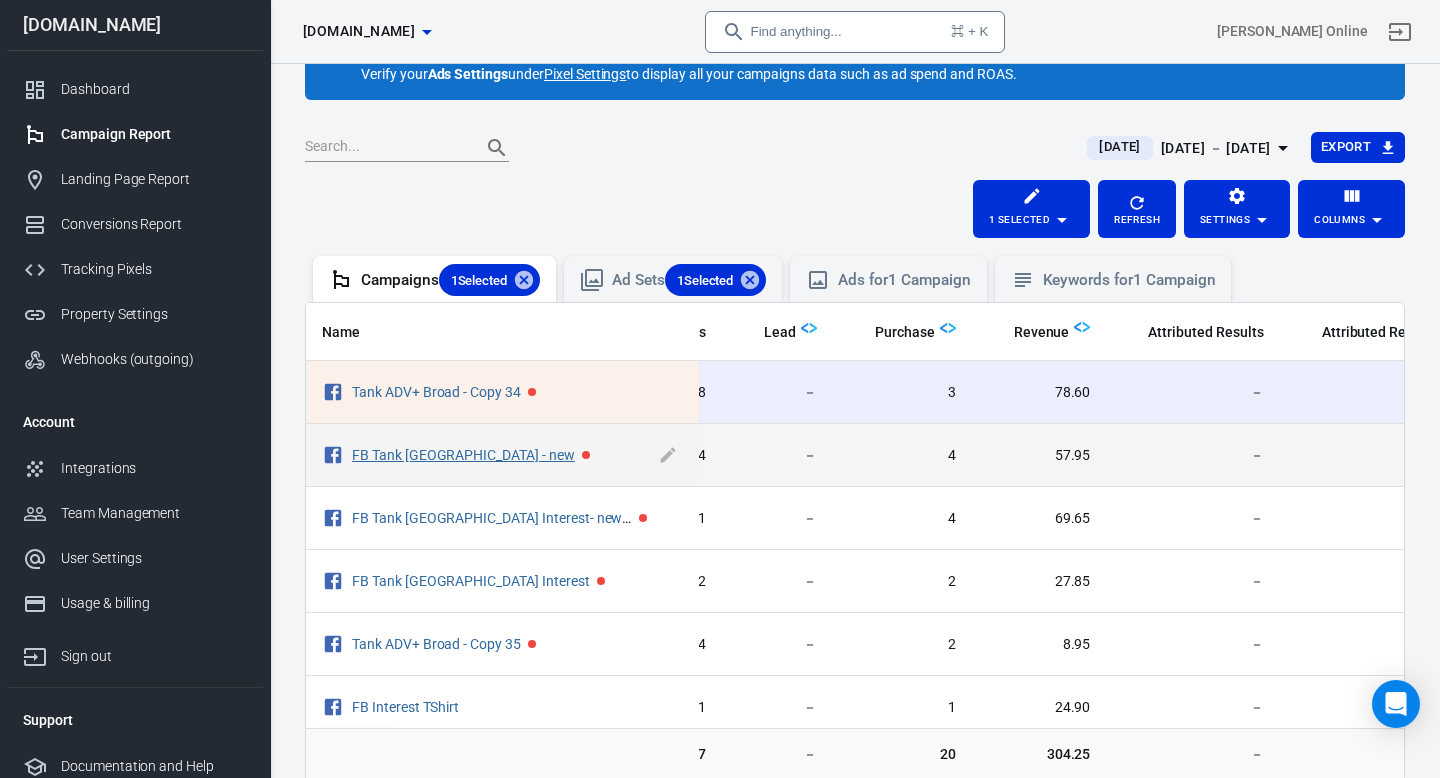 click on "FB Tank [GEOGRAPHIC_DATA] - new" at bounding box center (463, 455) 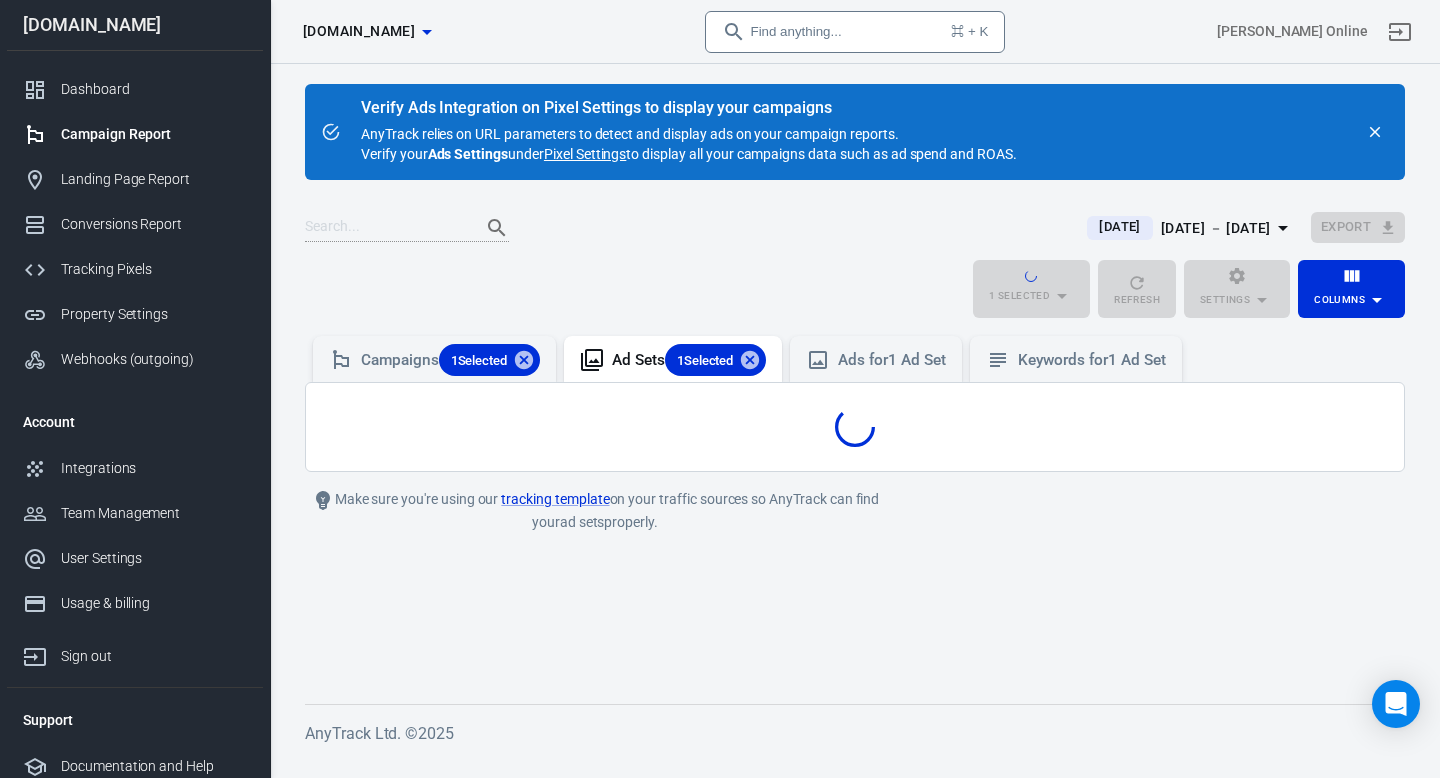scroll, scrollTop: 0, scrollLeft: 0, axis: both 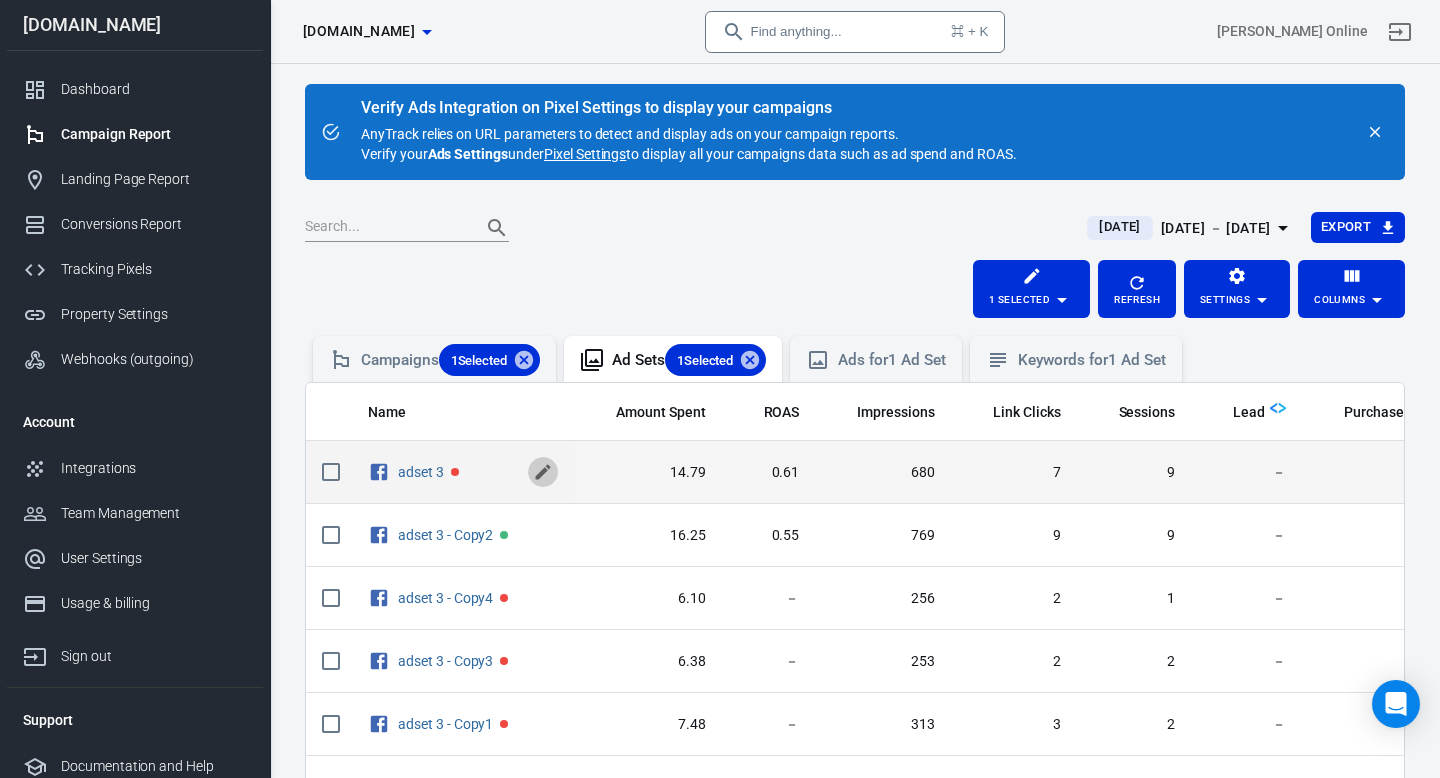 click 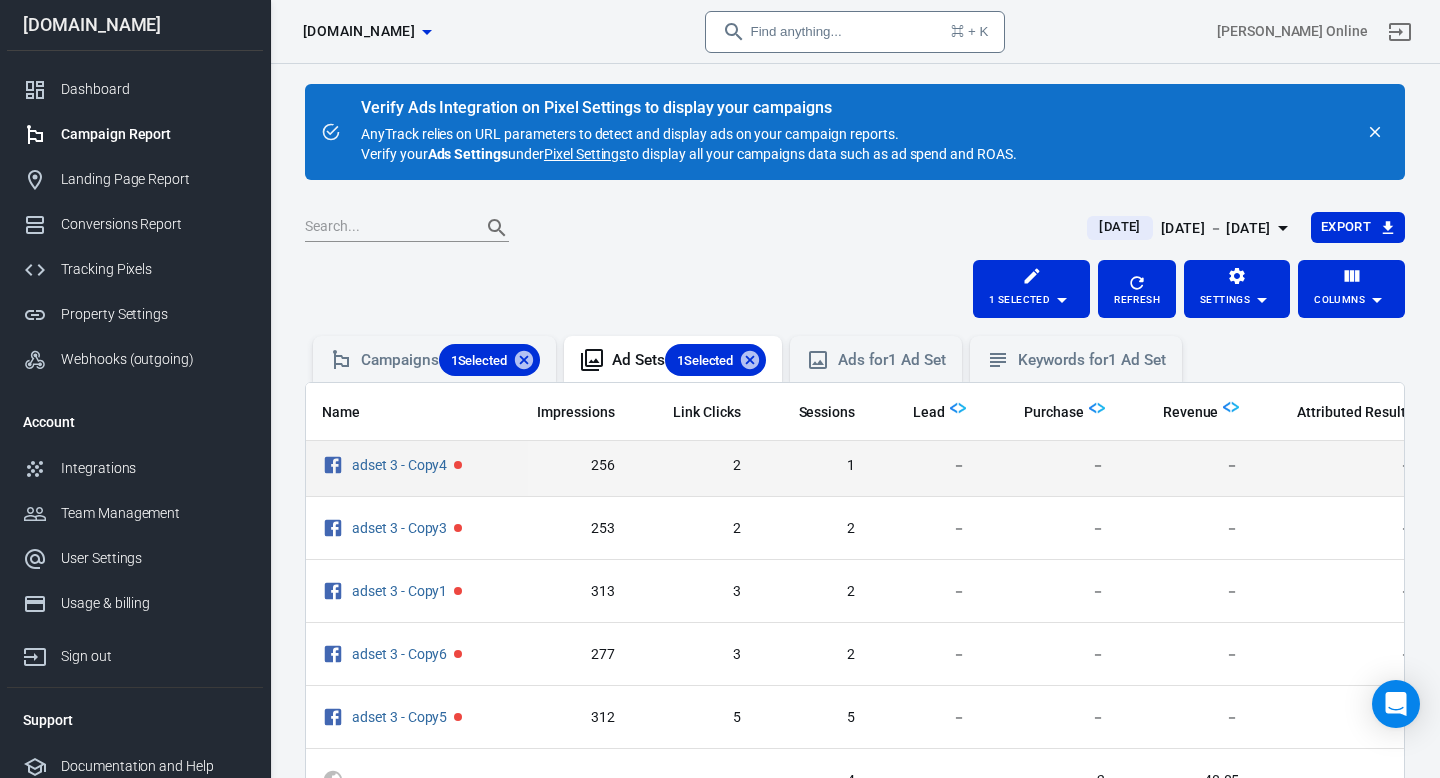 scroll, scrollTop: 135, scrollLeft: 320, axis: both 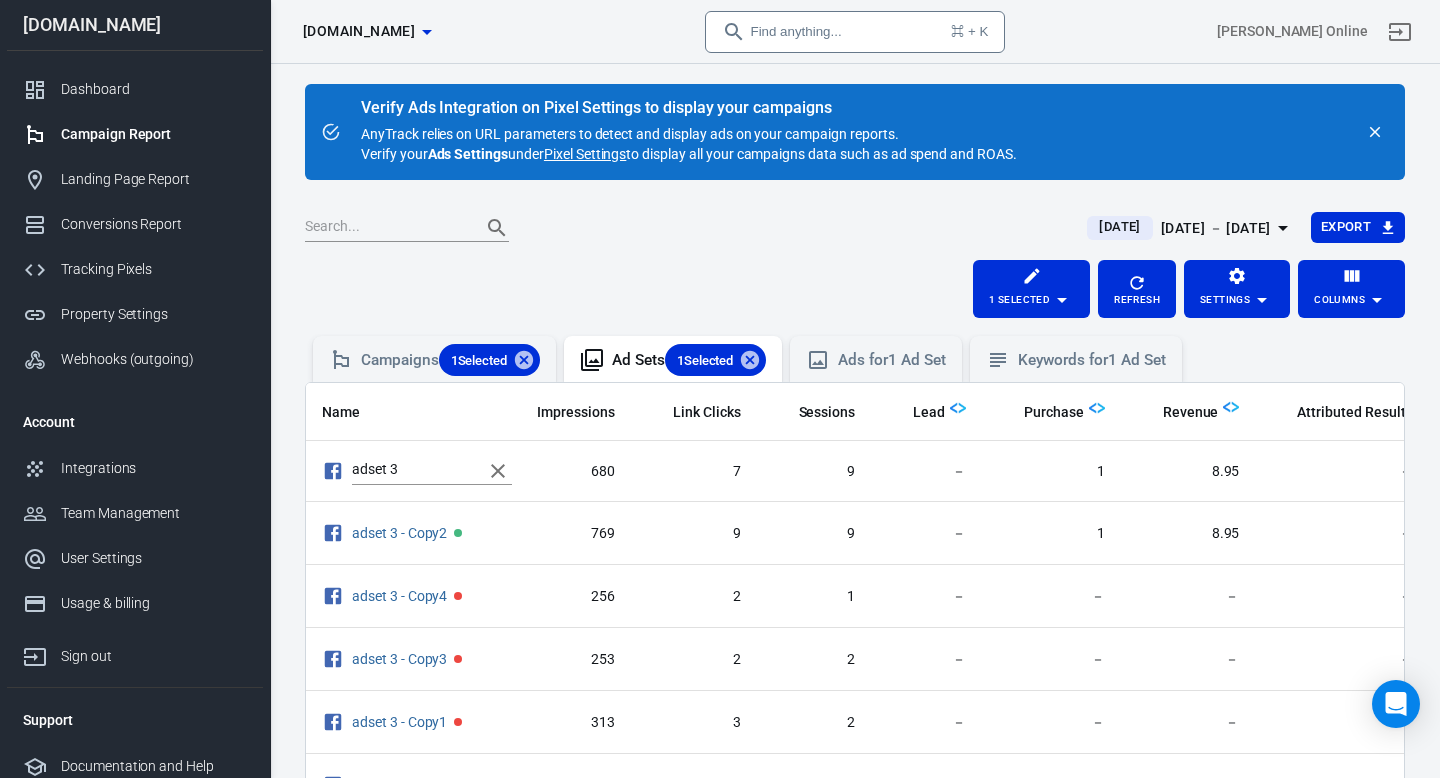 click on "1 Selected Refresh Settings Columns" at bounding box center [855, 289] 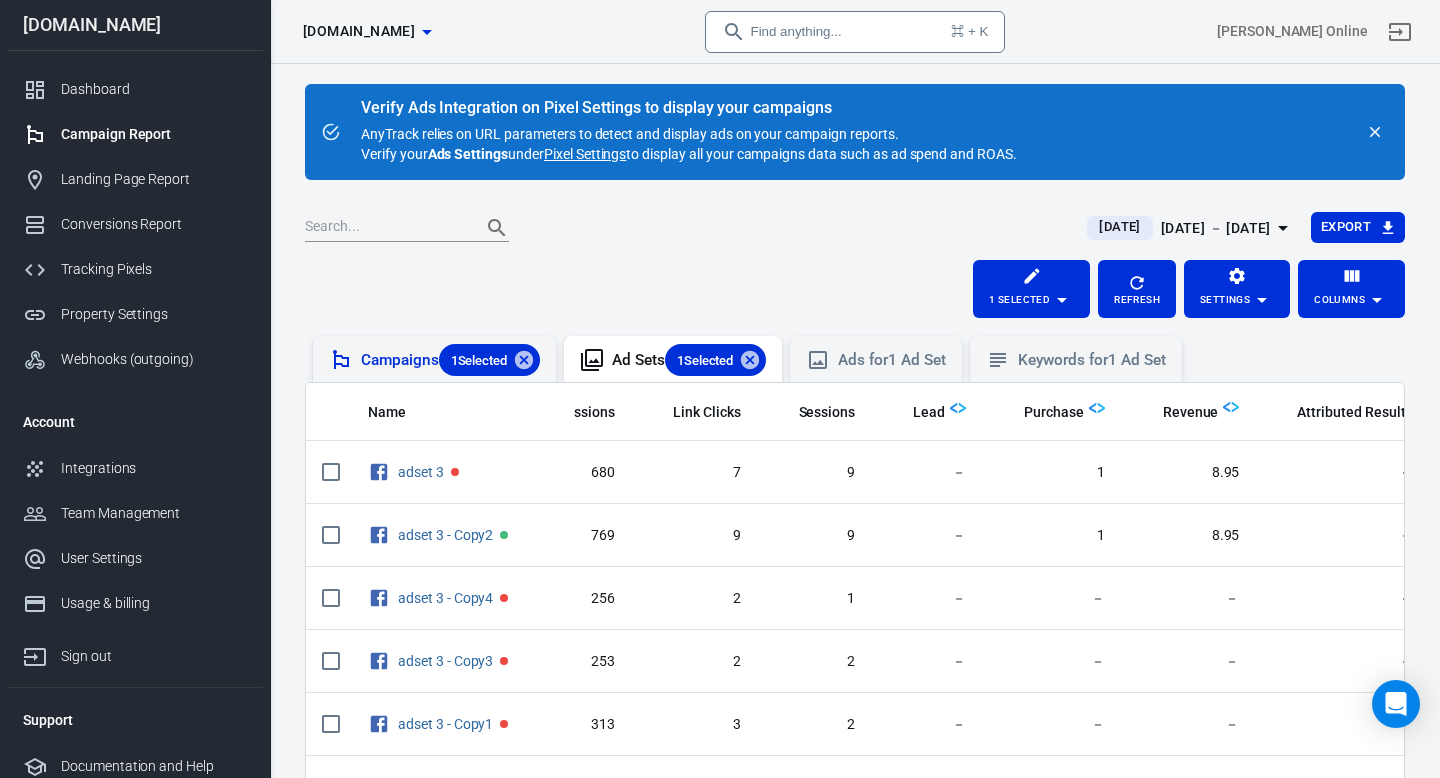 click on "Campaigns 1  Selected" at bounding box center (450, 360) 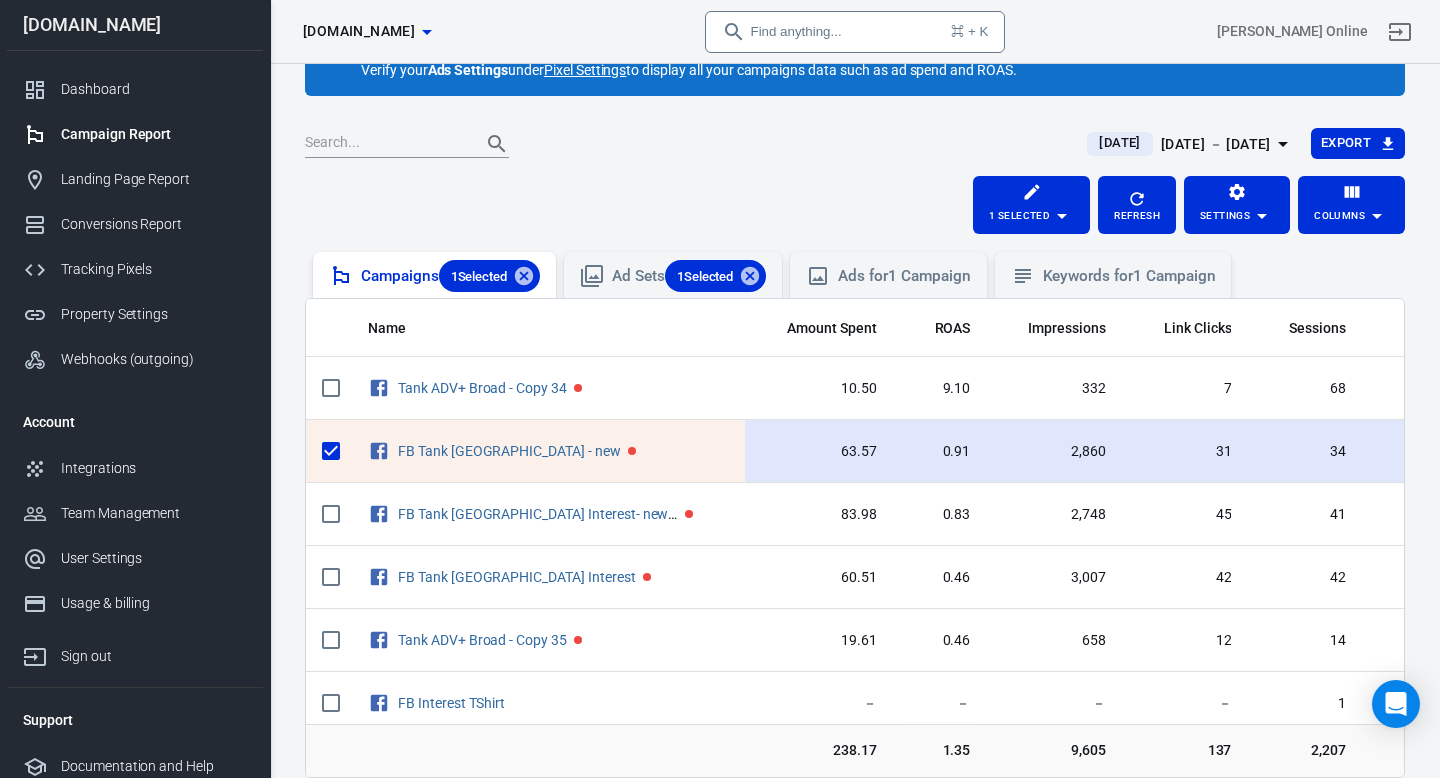 scroll, scrollTop: 102, scrollLeft: 0, axis: vertical 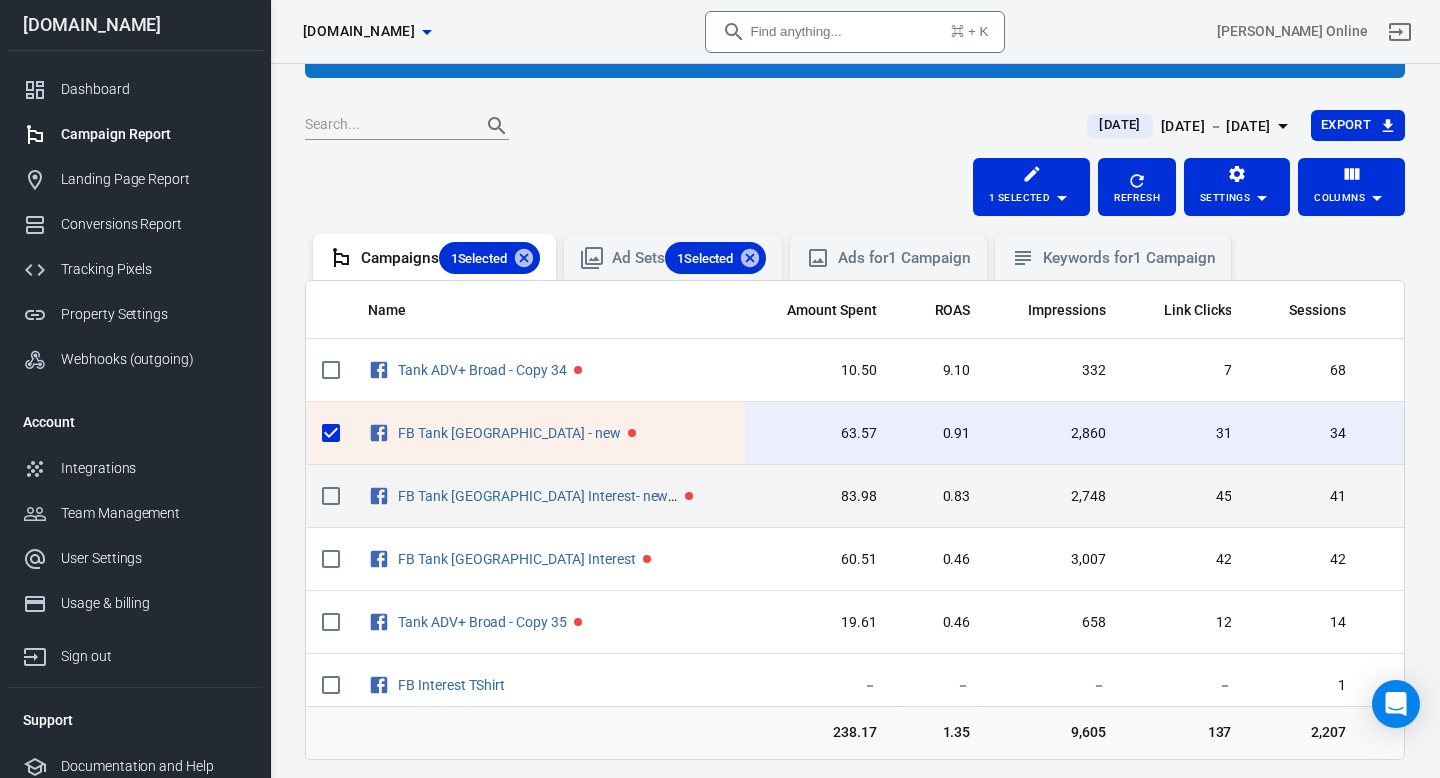 click on "83.98" at bounding box center (819, 496) 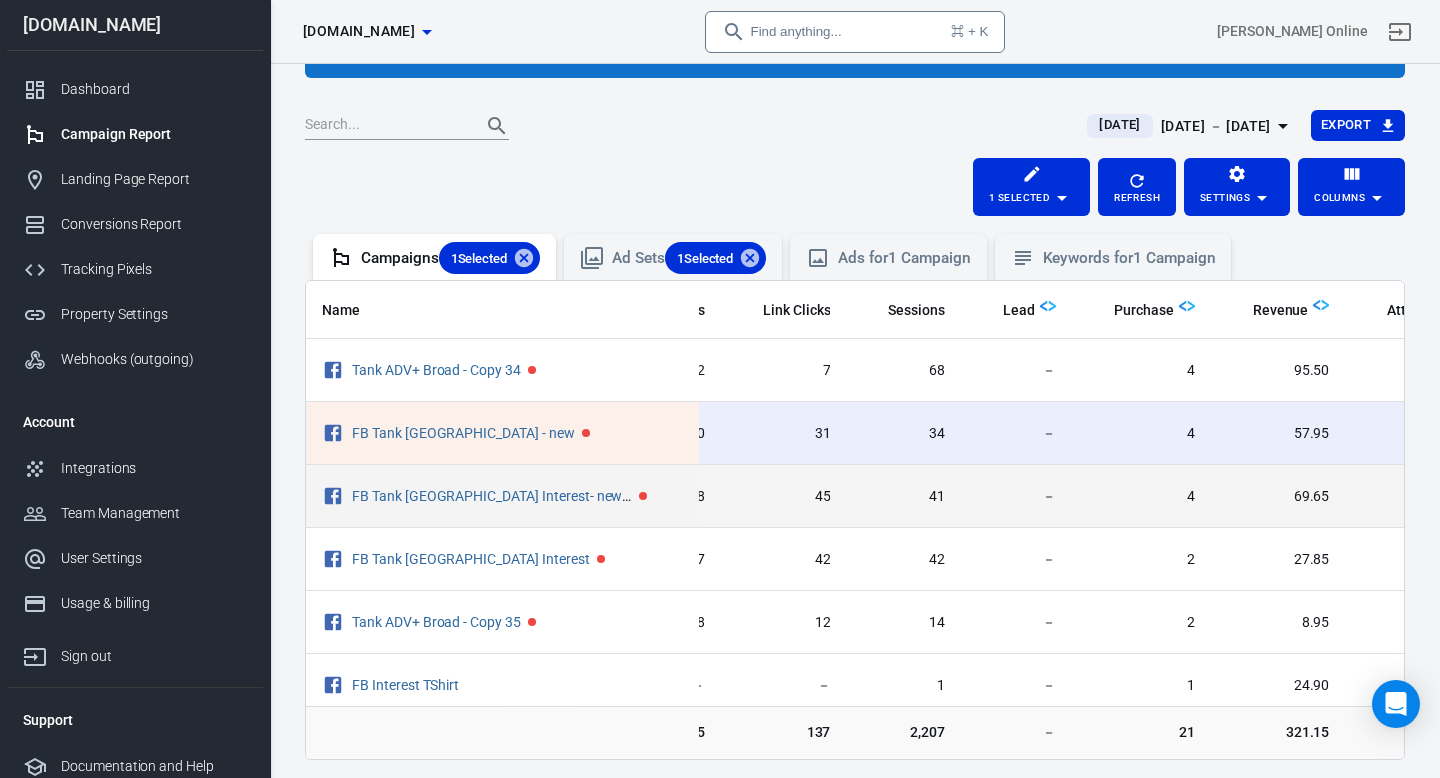 scroll, scrollTop: 0, scrollLeft: 480, axis: horizontal 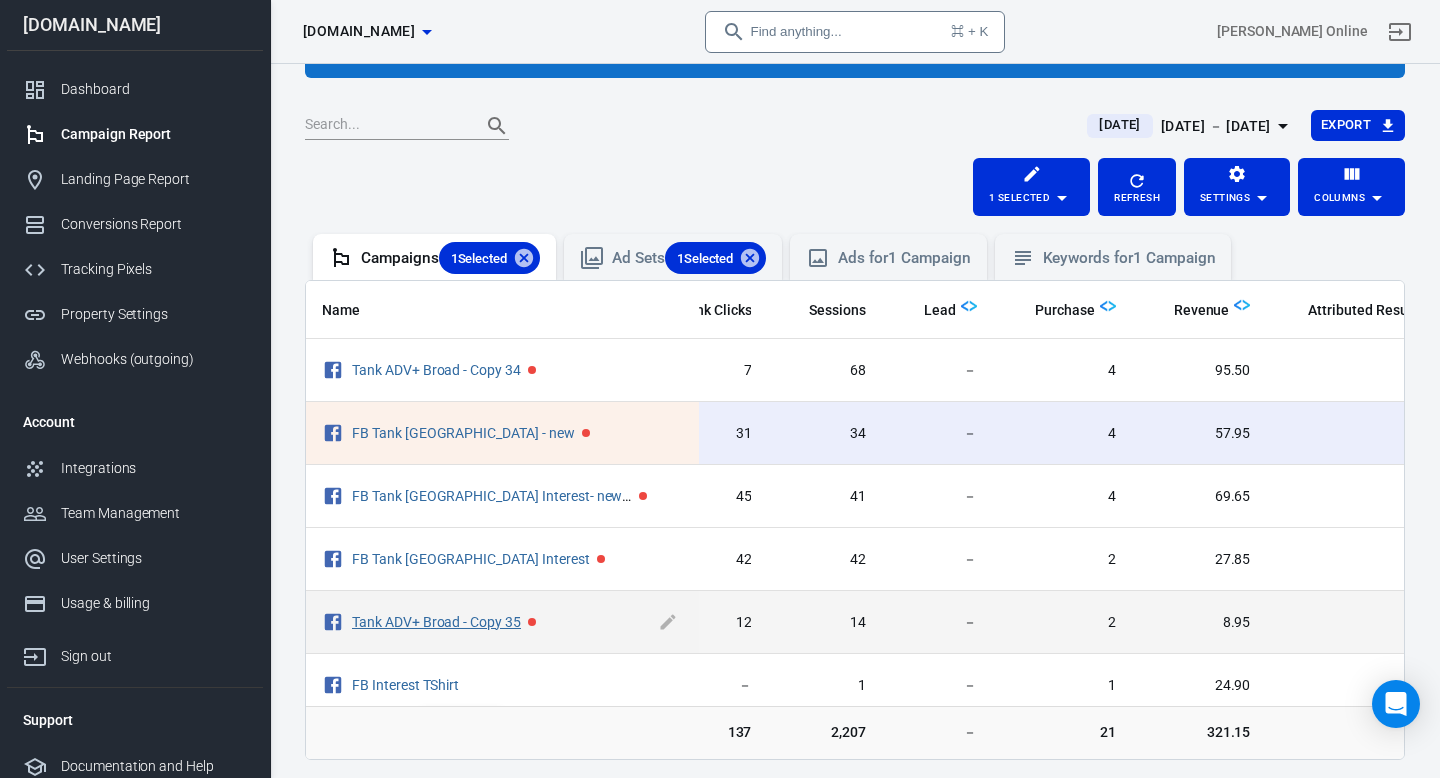click on "Tank ADV+ Broad - Copy 35" at bounding box center (436, 622) 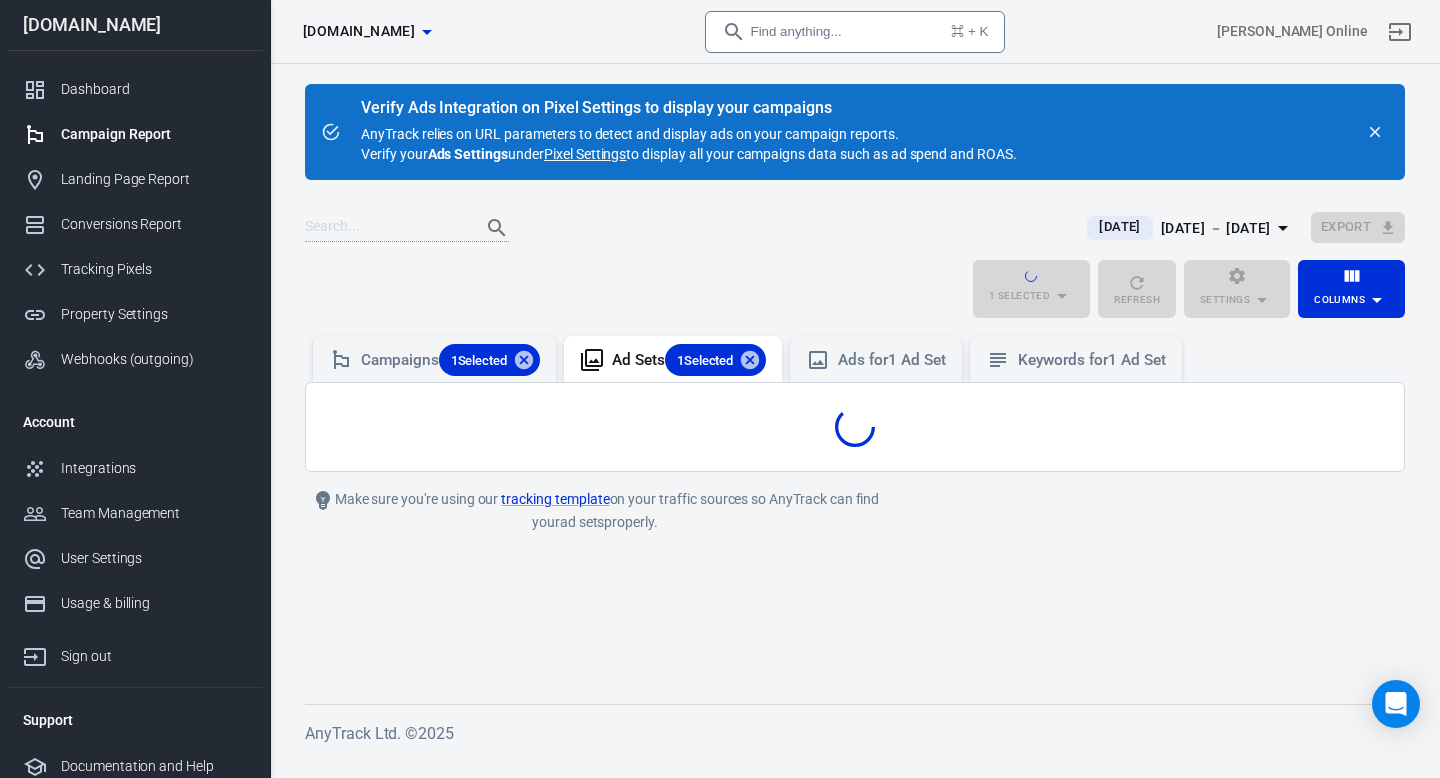 scroll, scrollTop: 0, scrollLeft: 0, axis: both 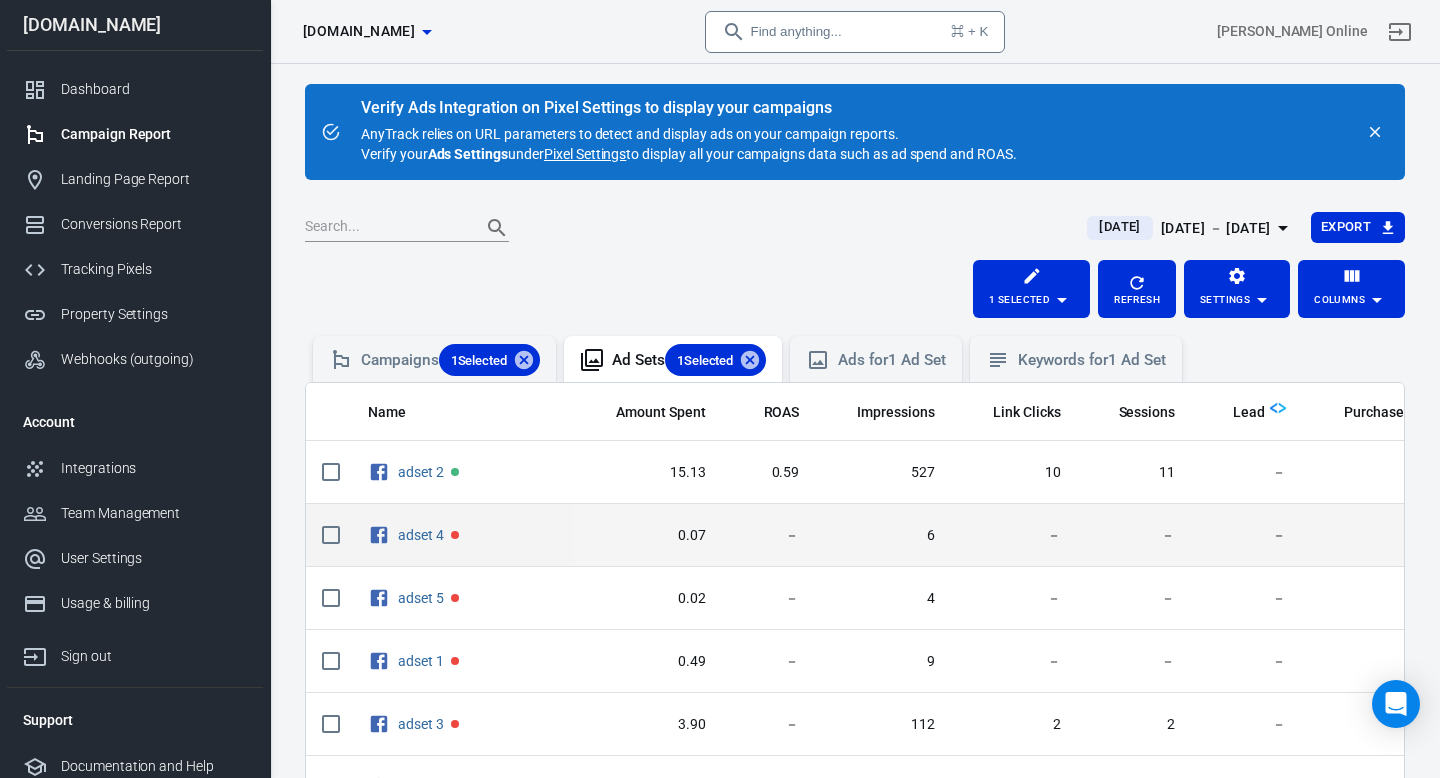 click on "0.07" at bounding box center (648, 535) 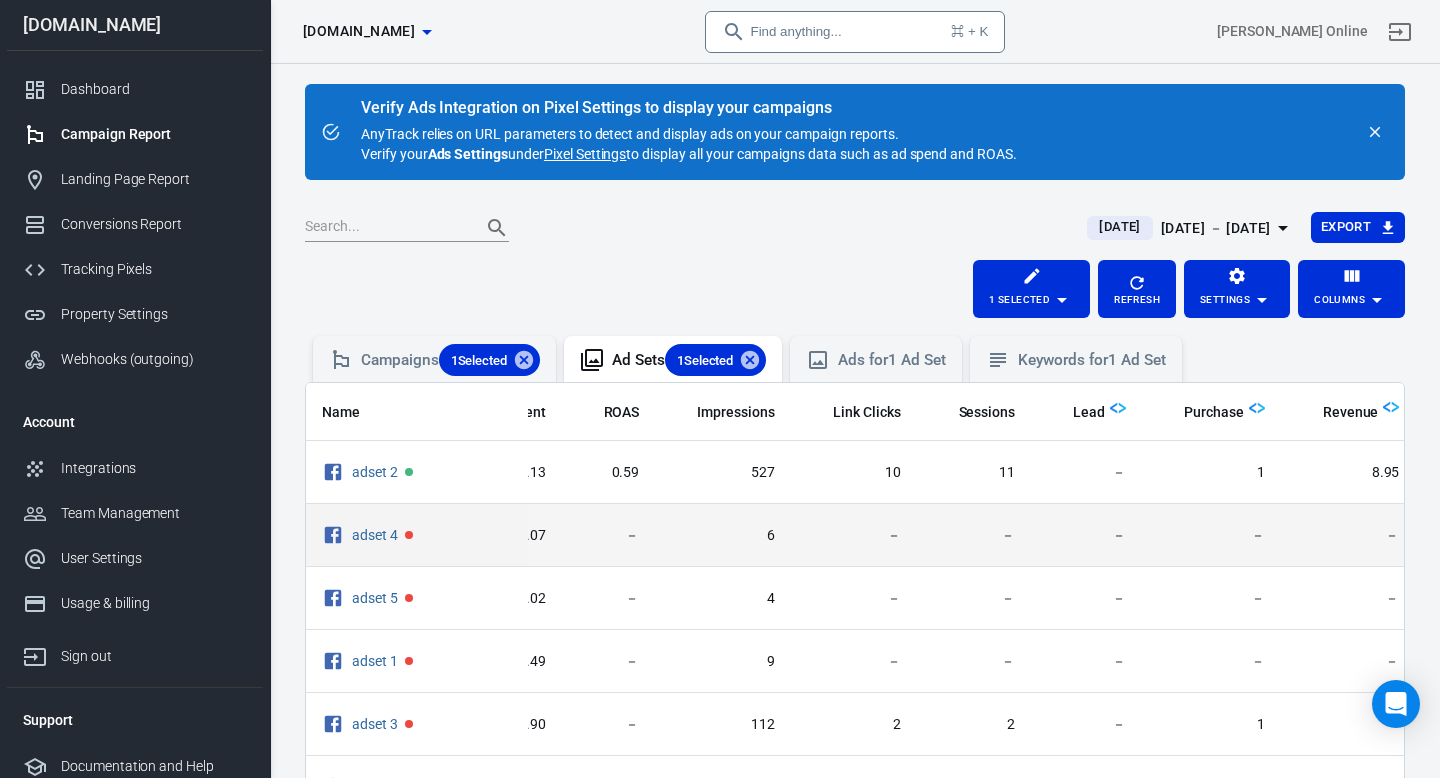 scroll, scrollTop: 11, scrollLeft: 160, axis: both 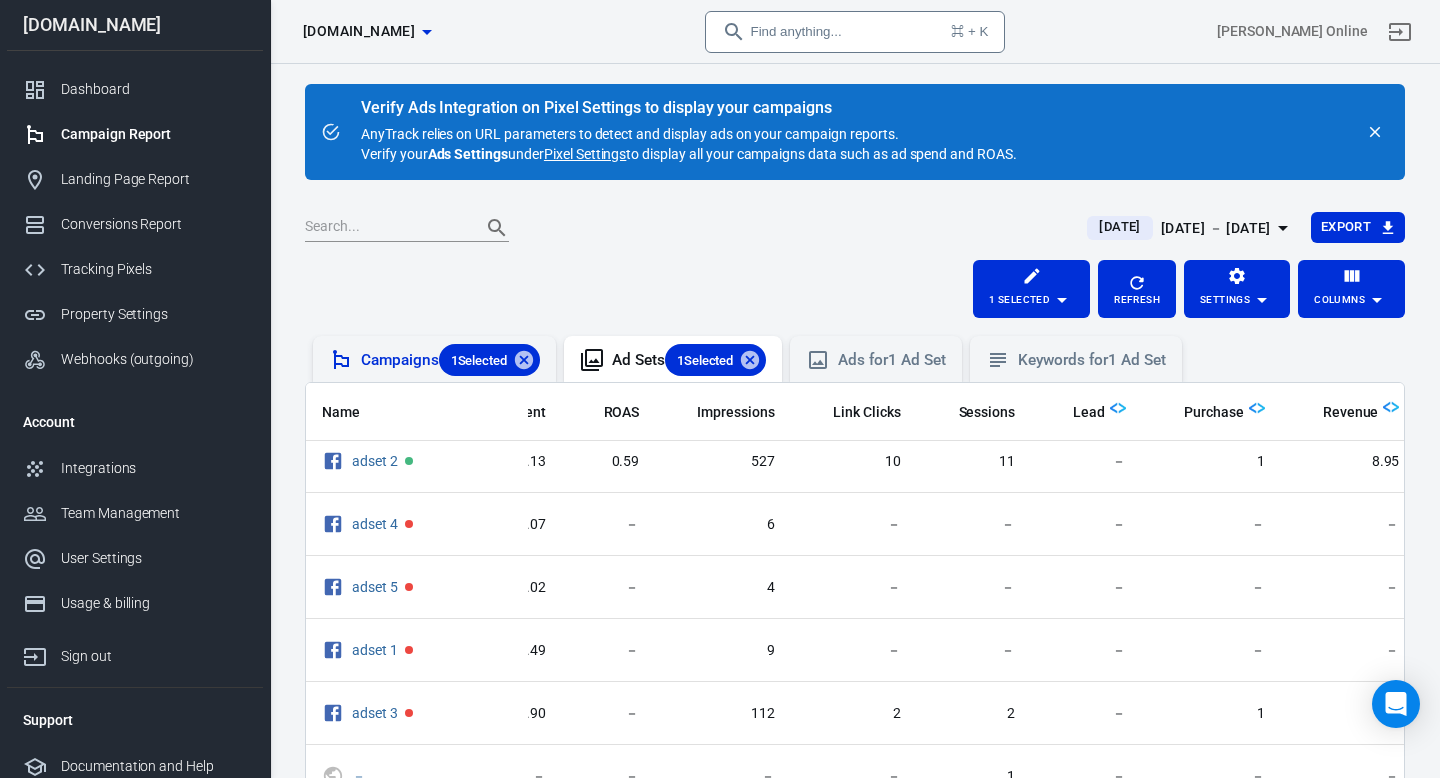 click on "Campaigns 1  Selected" at bounding box center (450, 360) 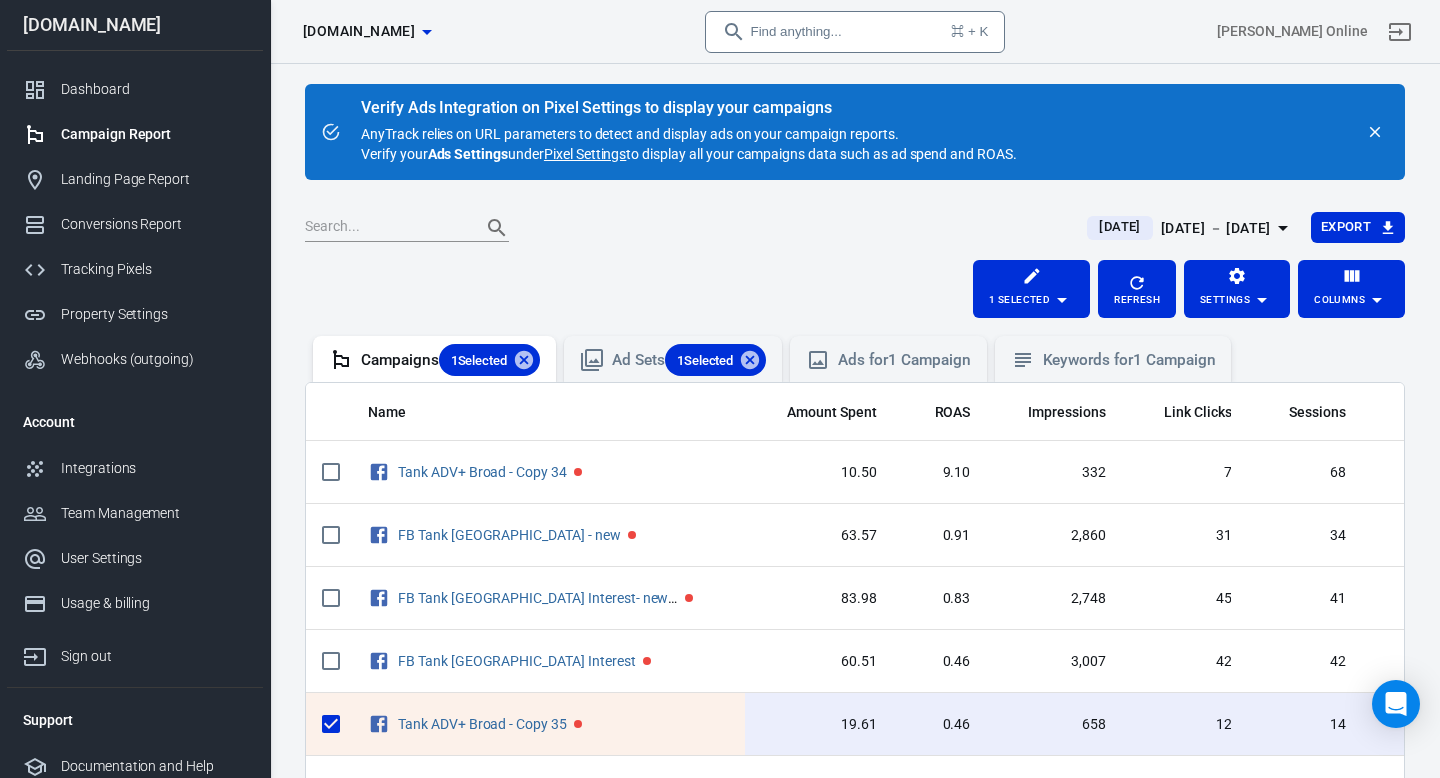 click on "FB Tank [GEOGRAPHIC_DATA] - new" at bounding box center [548, 536] 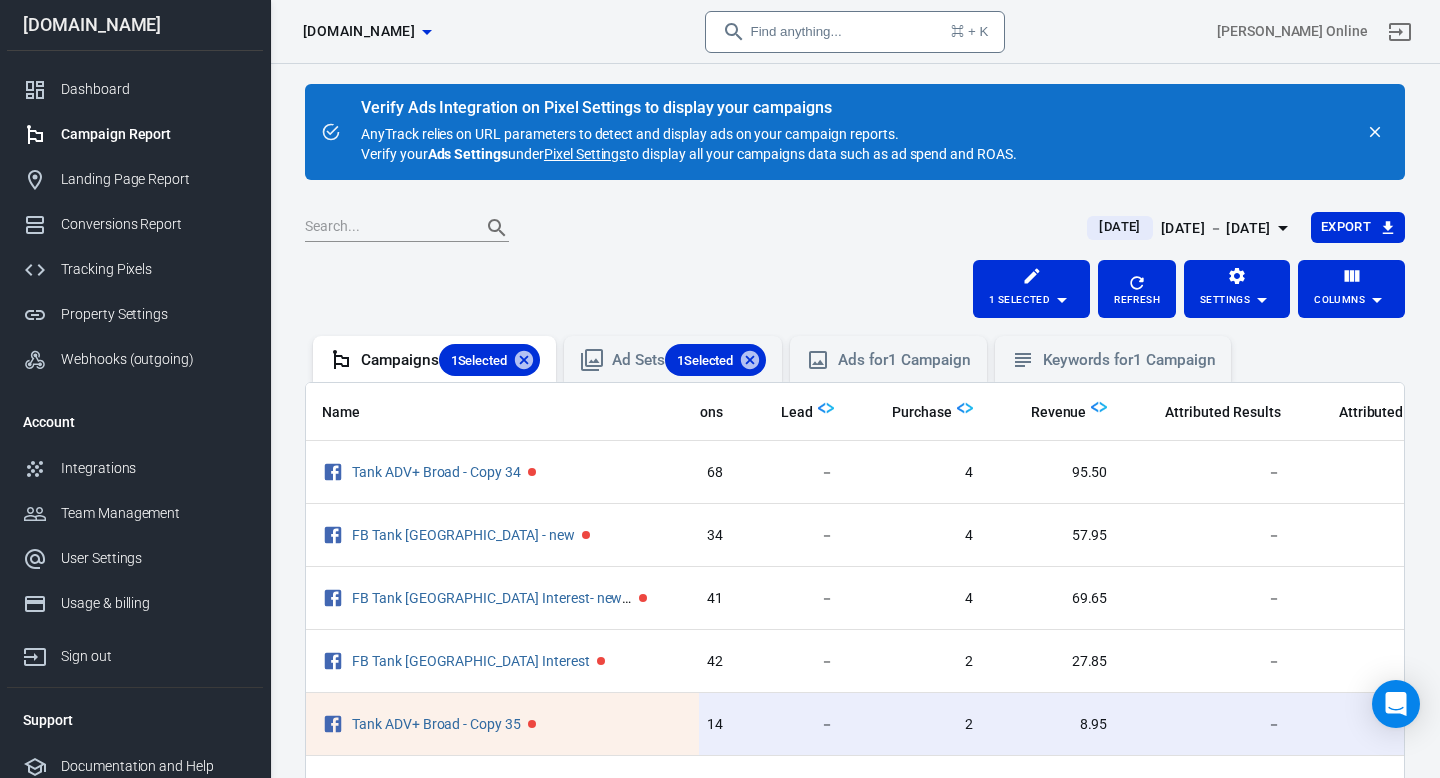 scroll, scrollTop: 0, scrollLeft: 640, axis: horizontal 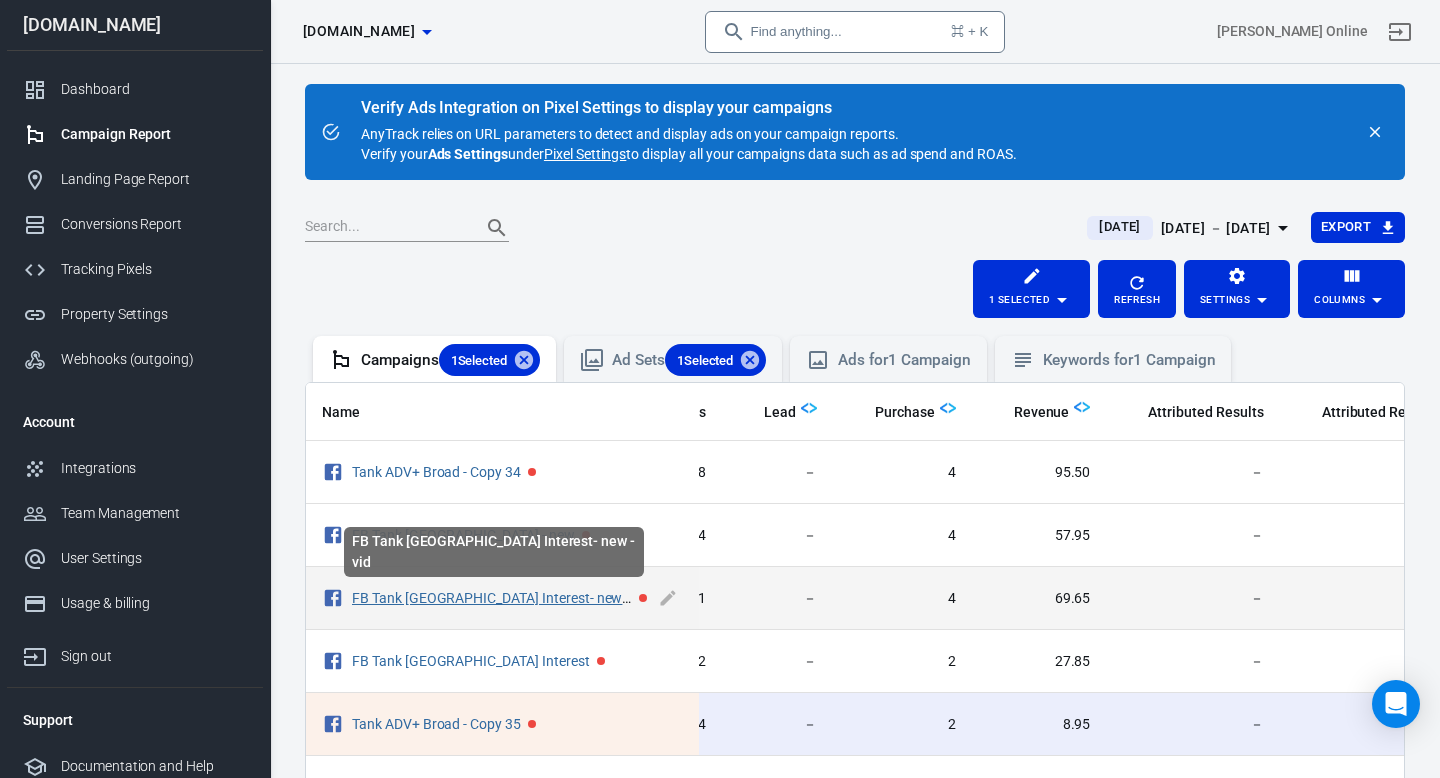 click on "FB Tank [GEOGRAPHIC_DATA] Interest- new - vid" at bounding box center [501, 598] 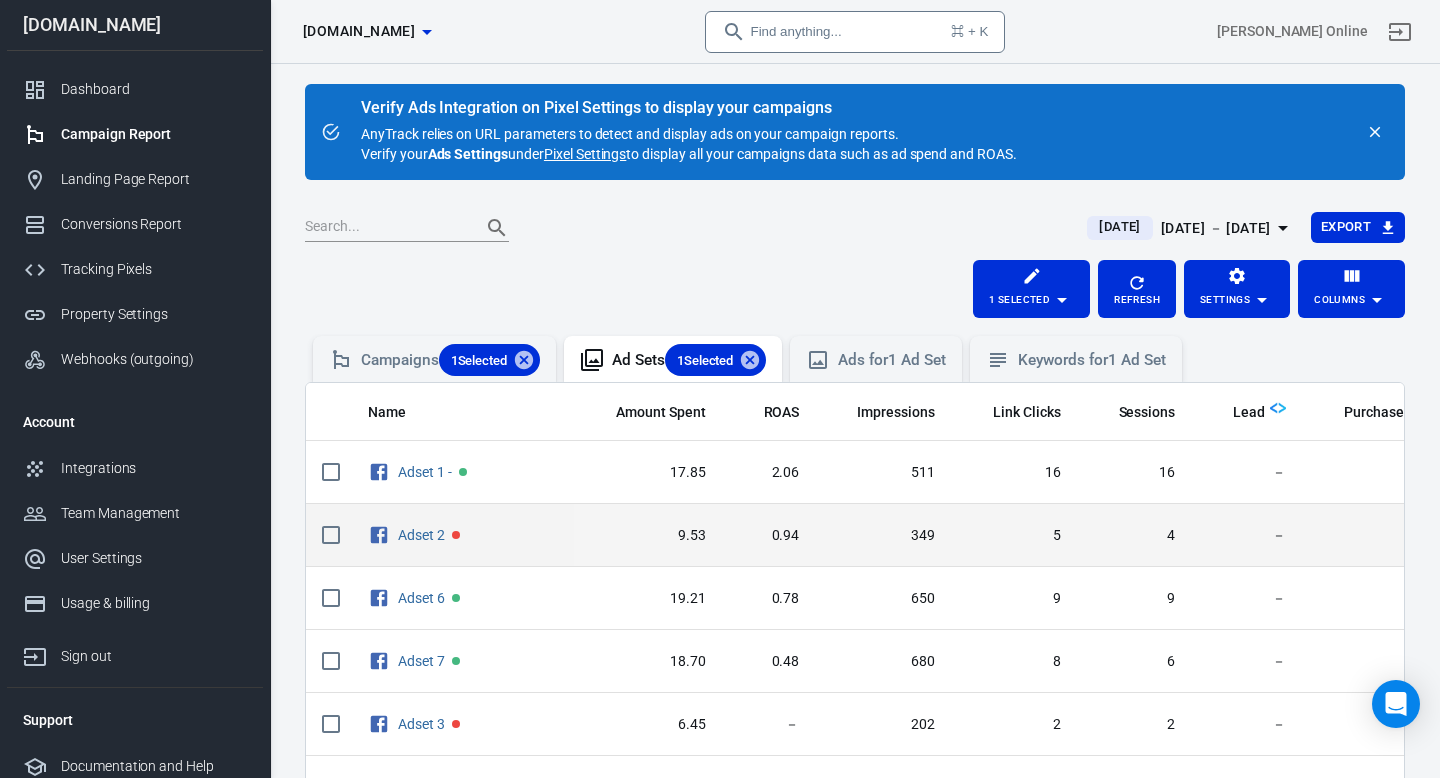 click on "Adset 2" at bounding box center [463, 535] 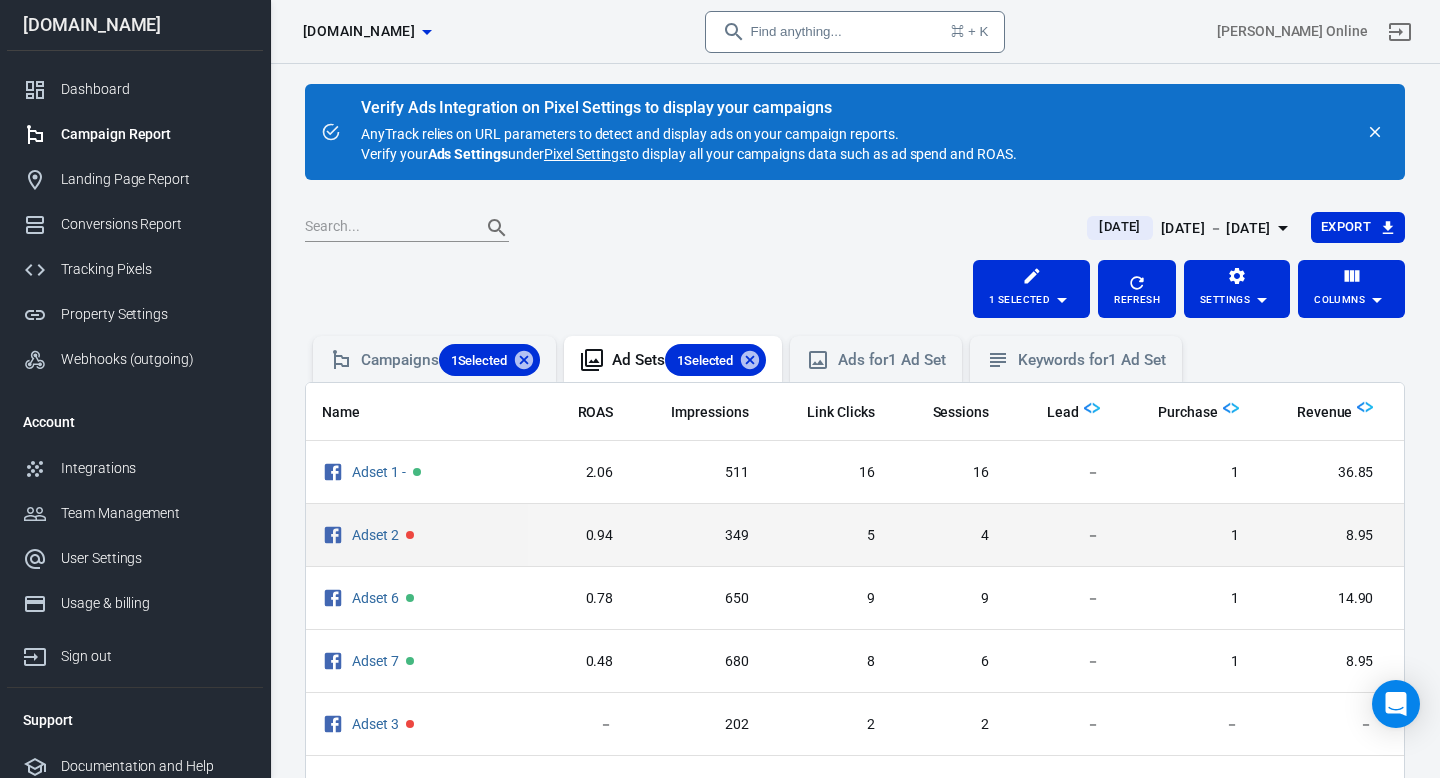 scroll, scrollTop: 0, scrollLeft: 200, axis: horizontal 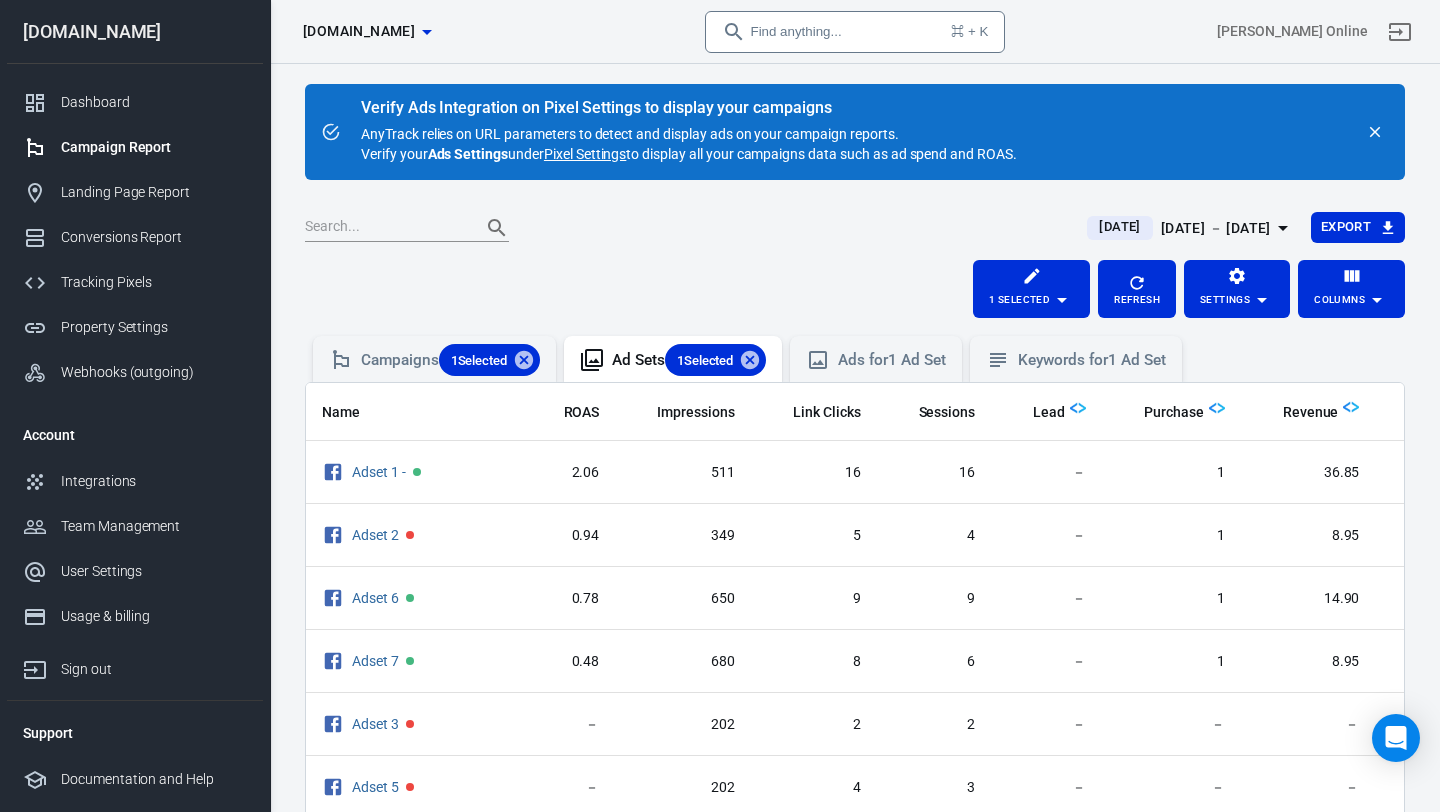 click on "Ad Sets alphaluxfit.com" at bounding box center [479, 32] 